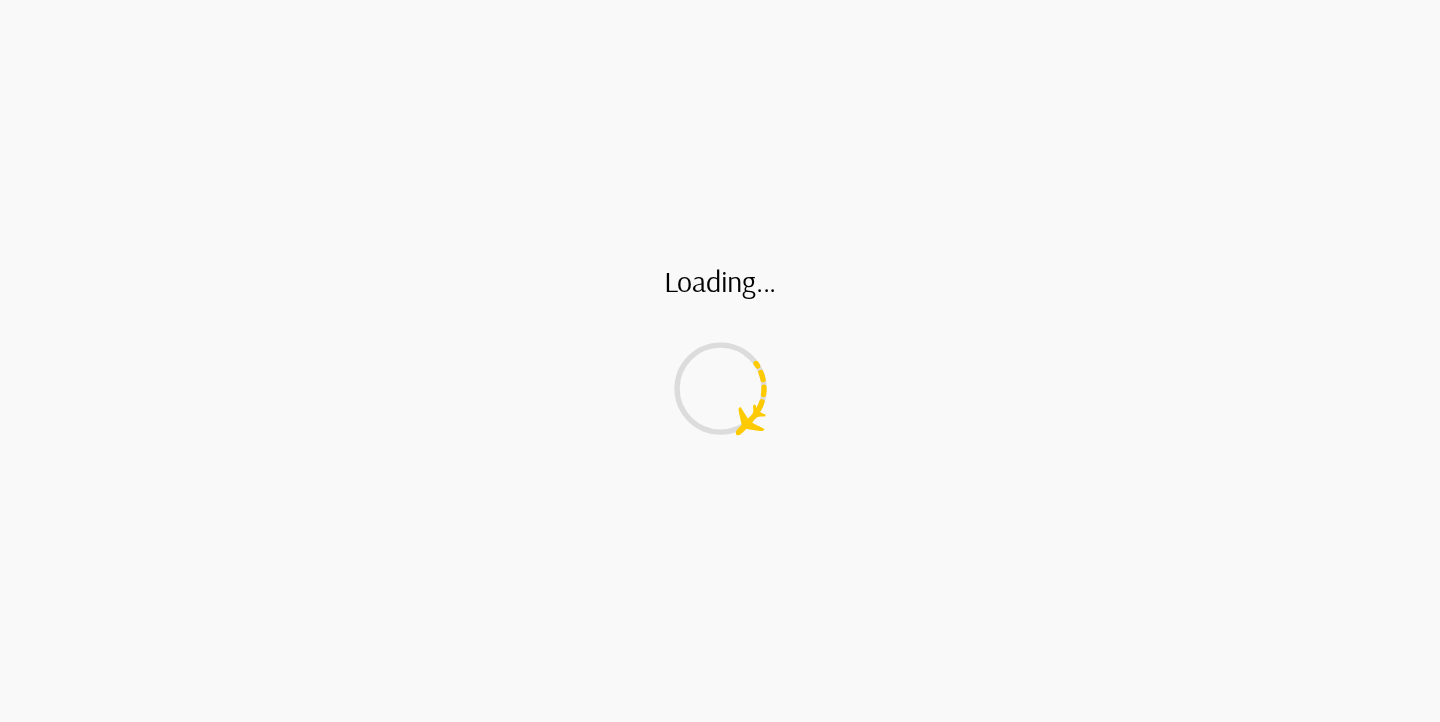 scroll, scrollTop: 0, scrollLeft: 0, axis: both 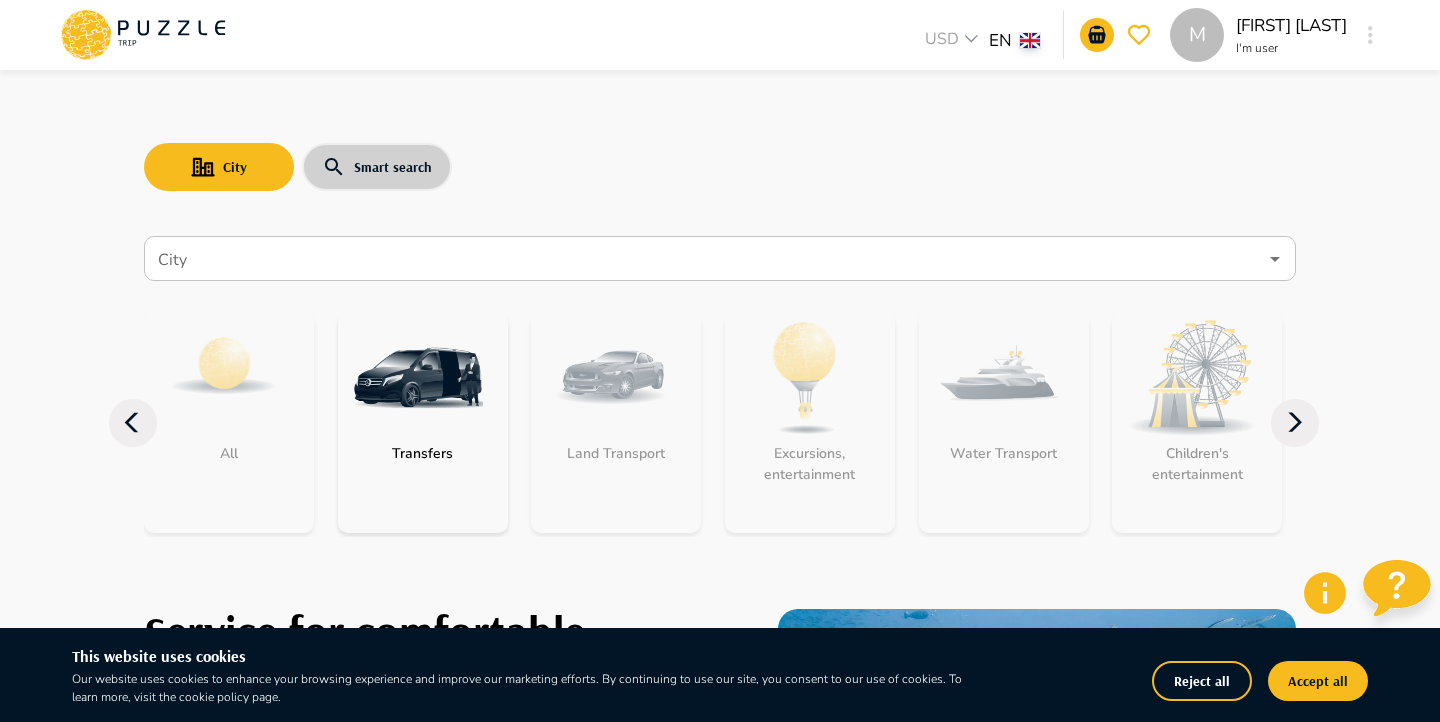 click on "Smart search" at bounding box center [377, 167] 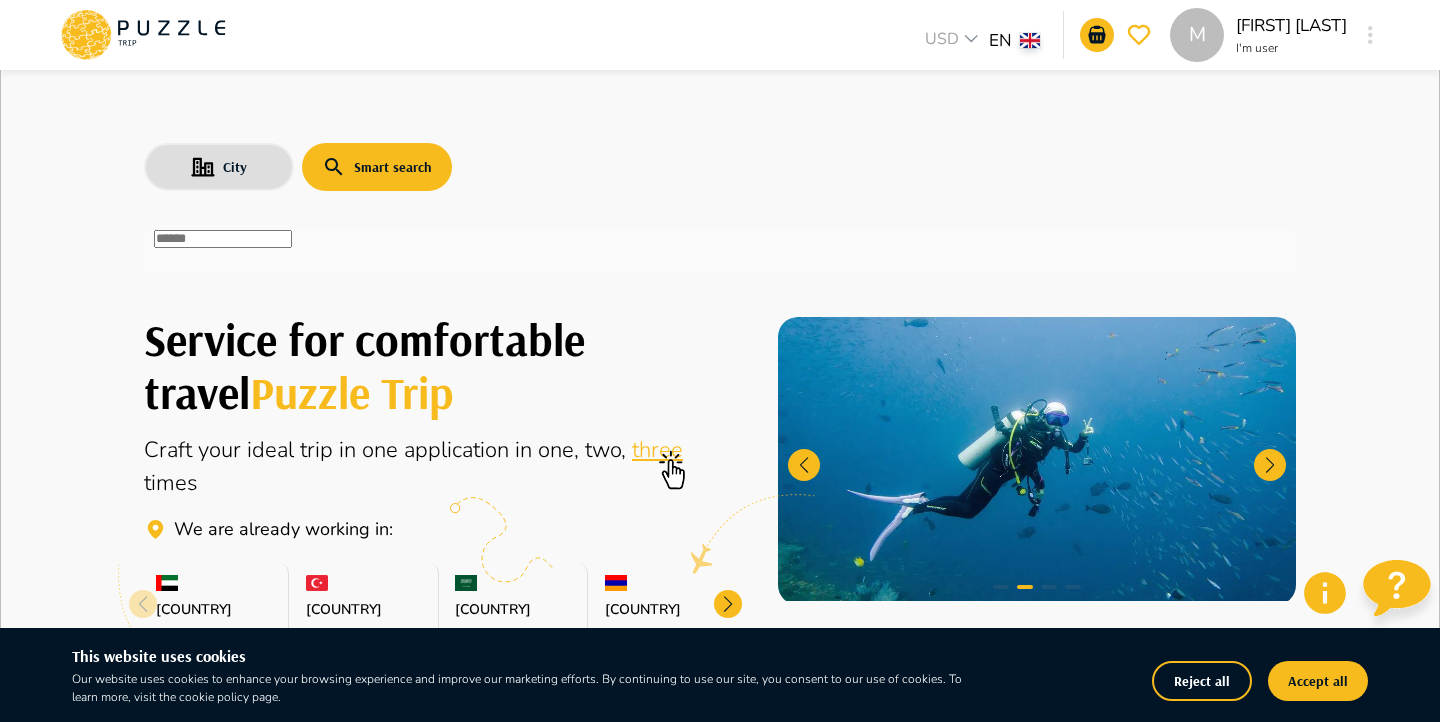 click on "​" at bounding box center (720, 250) 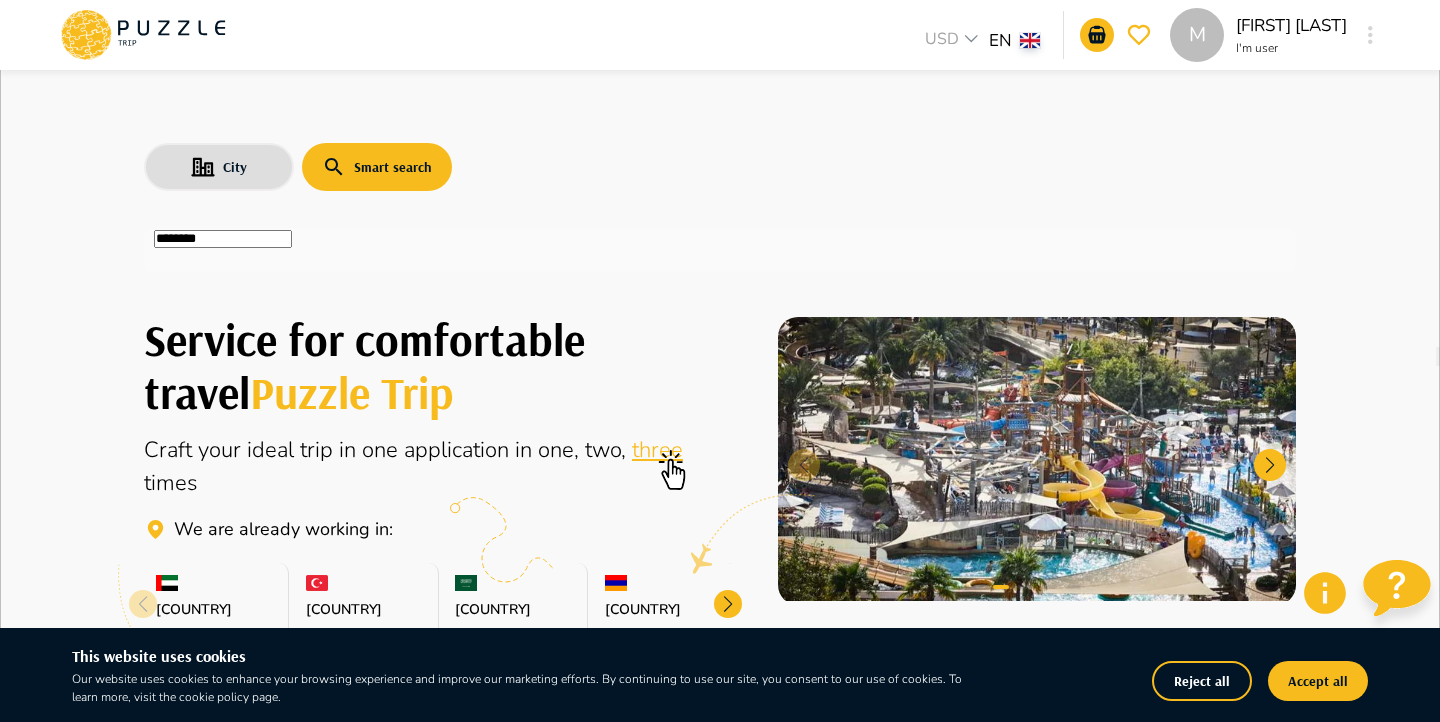 type on "********" 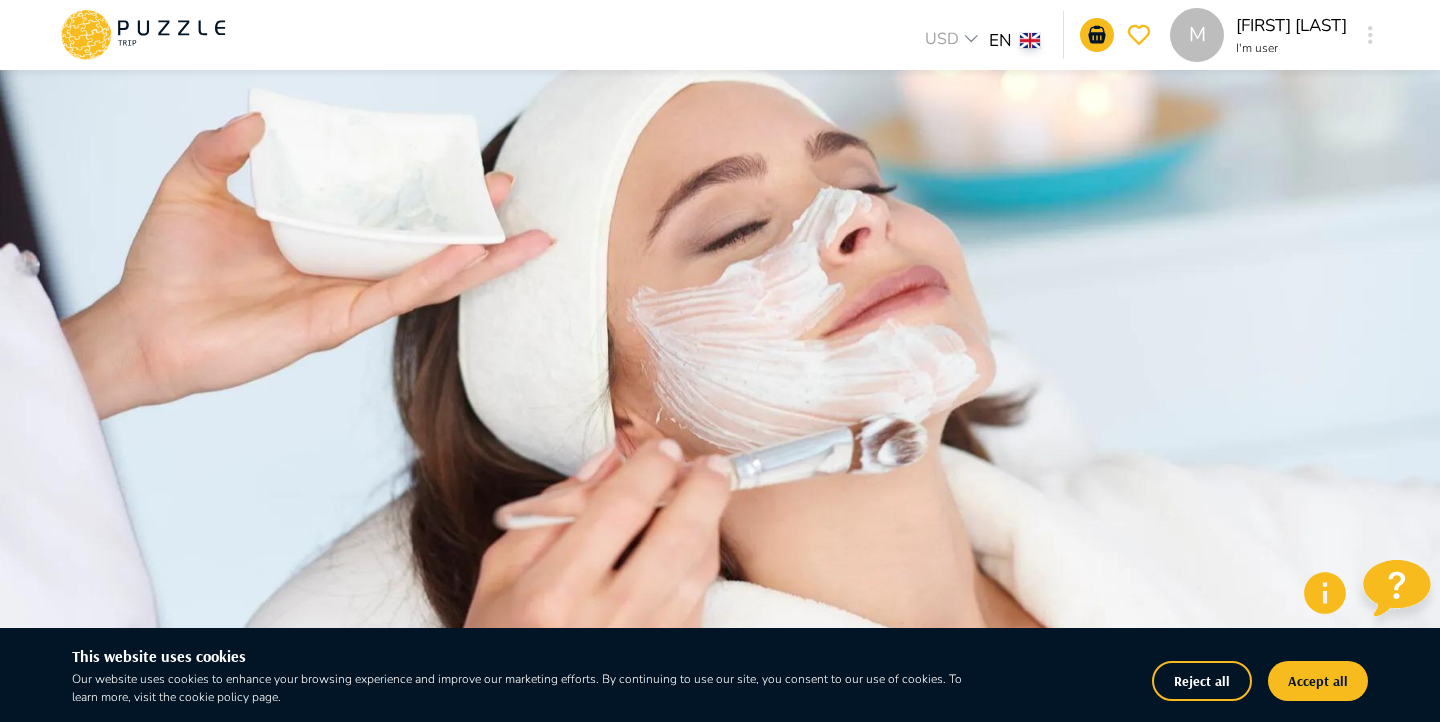 scroll, scrollTop: 151, scrollLeft: 0, axis: vertical 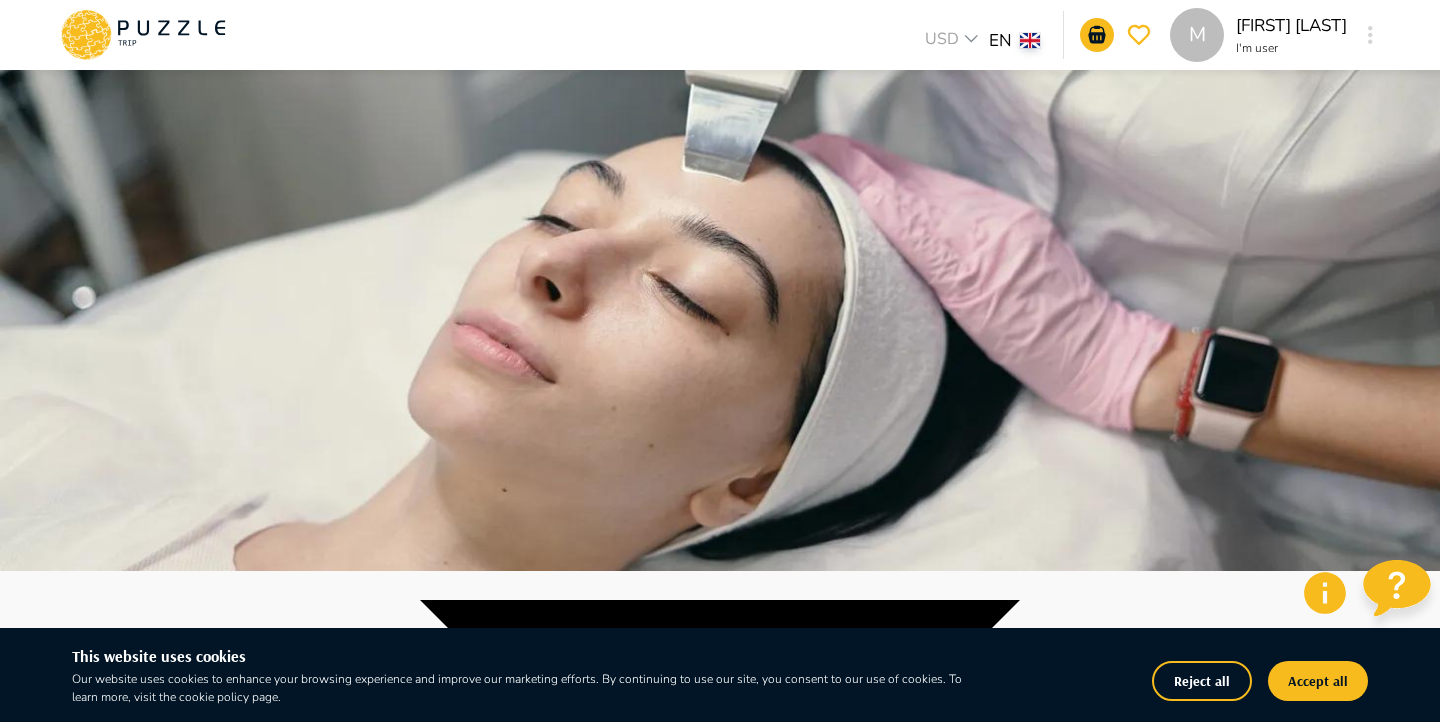 click at bounding box center (720, 210) 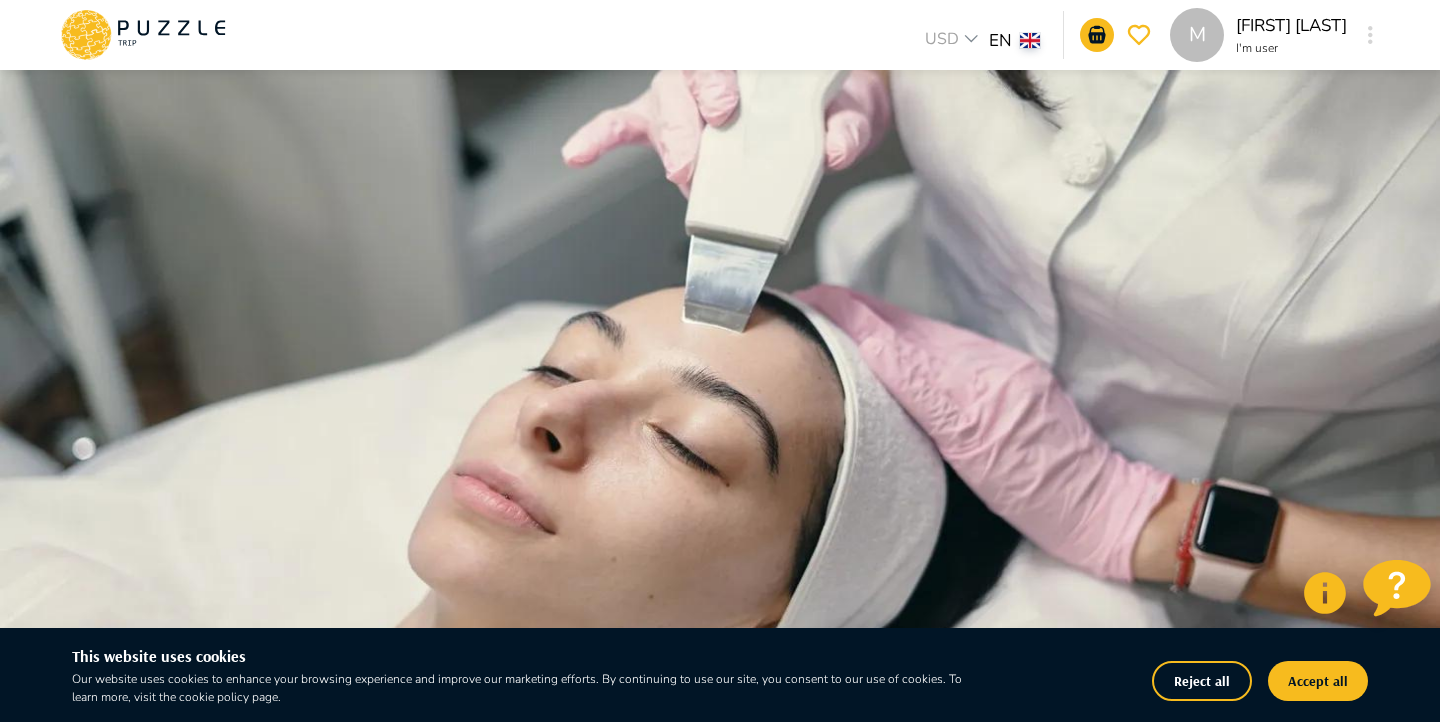 scroll, scrollTop: 207, scrollLeft: 0, axis: vertical 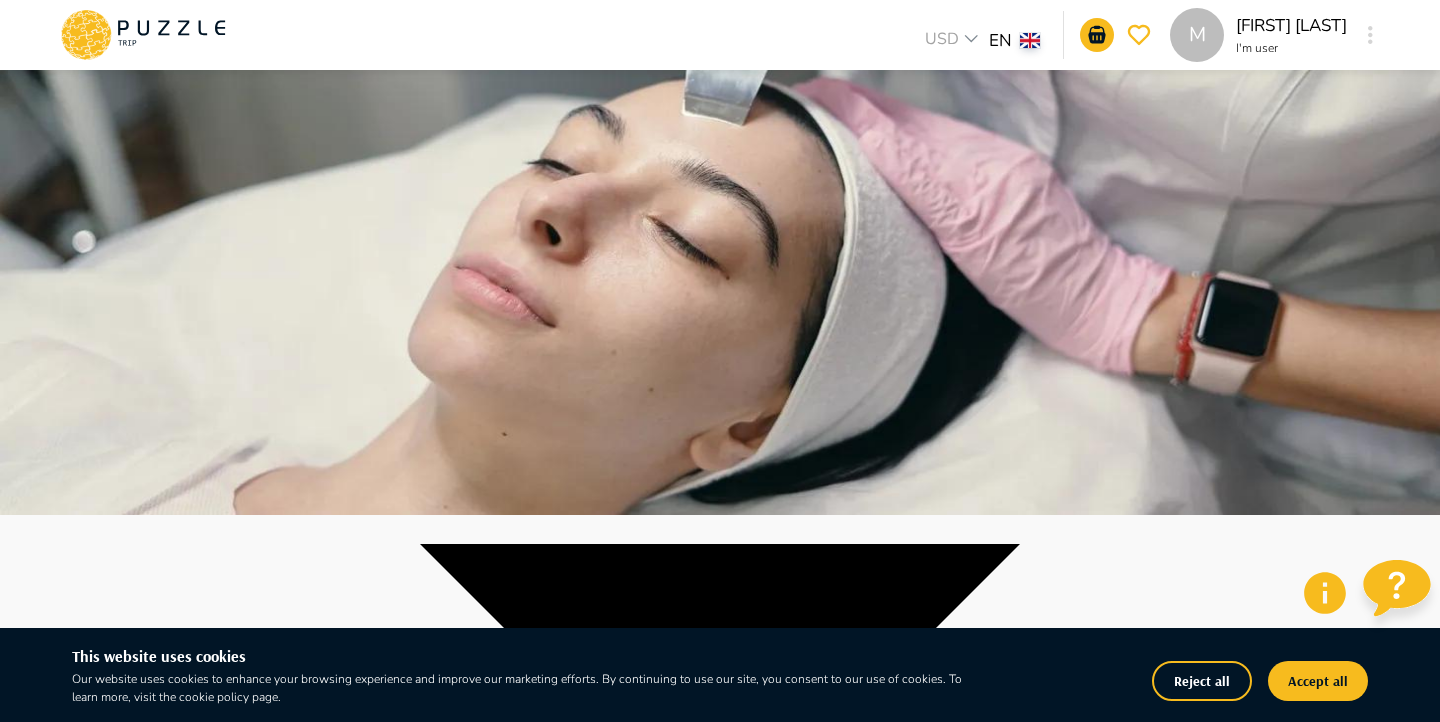 click on "Add to basket" at bounding box center [66, 5054] 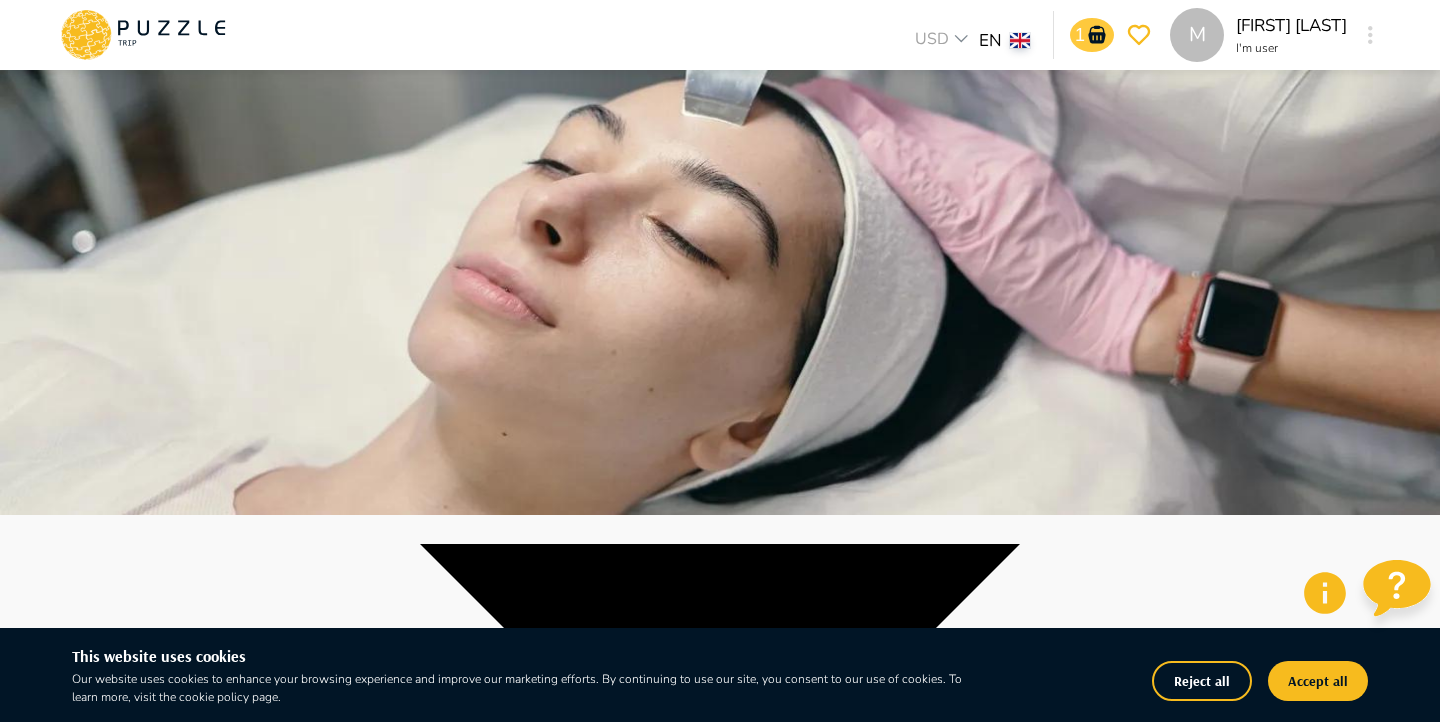 click at bounding box center [1096, 35] 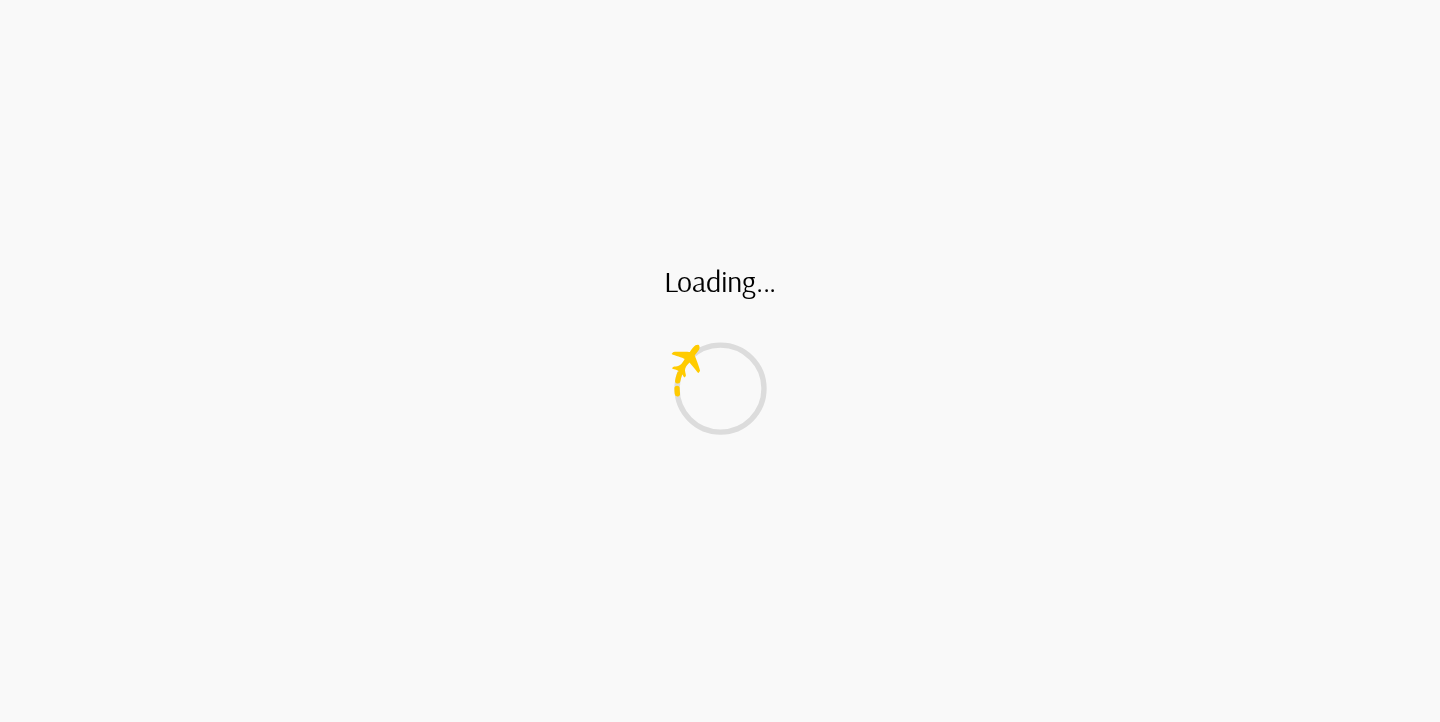 scroll, scrollTop: 0, scrollLeft: 0, axis: both 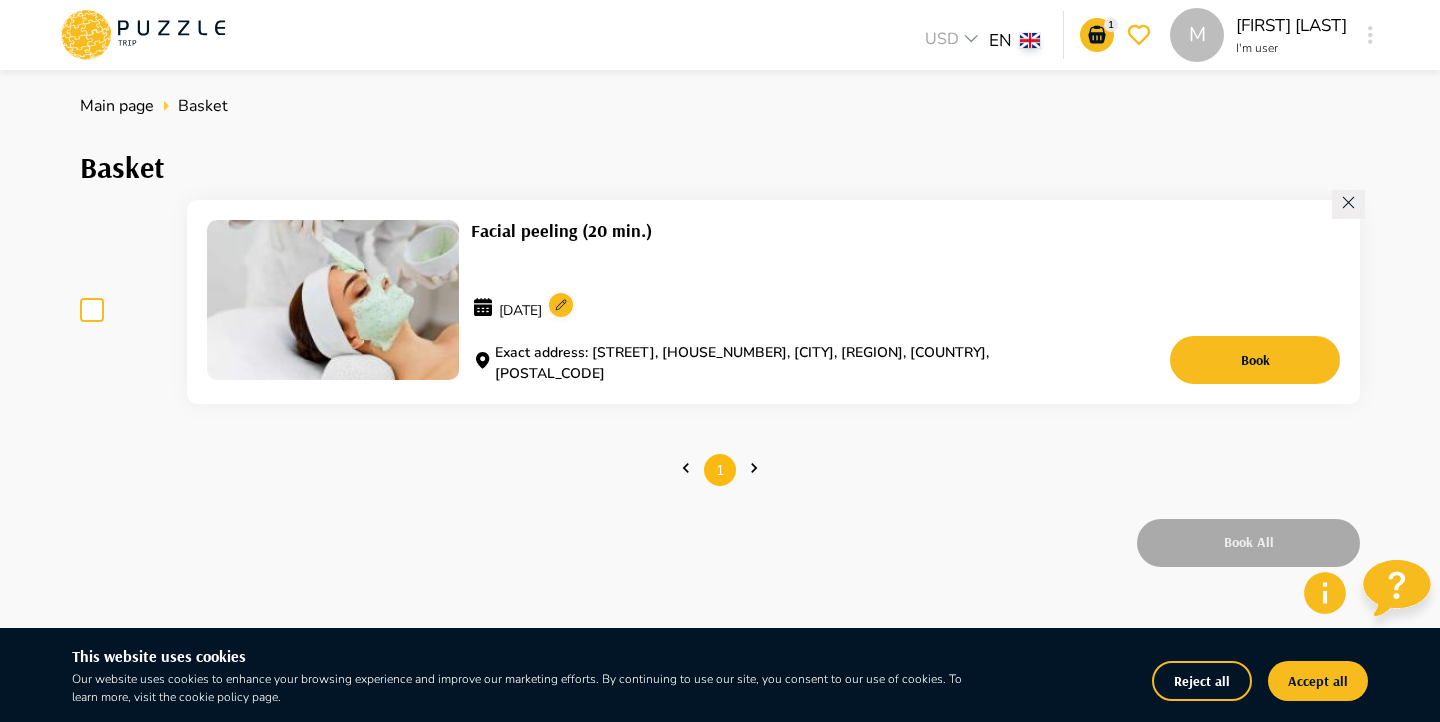 click at bounding box center [332, 300] 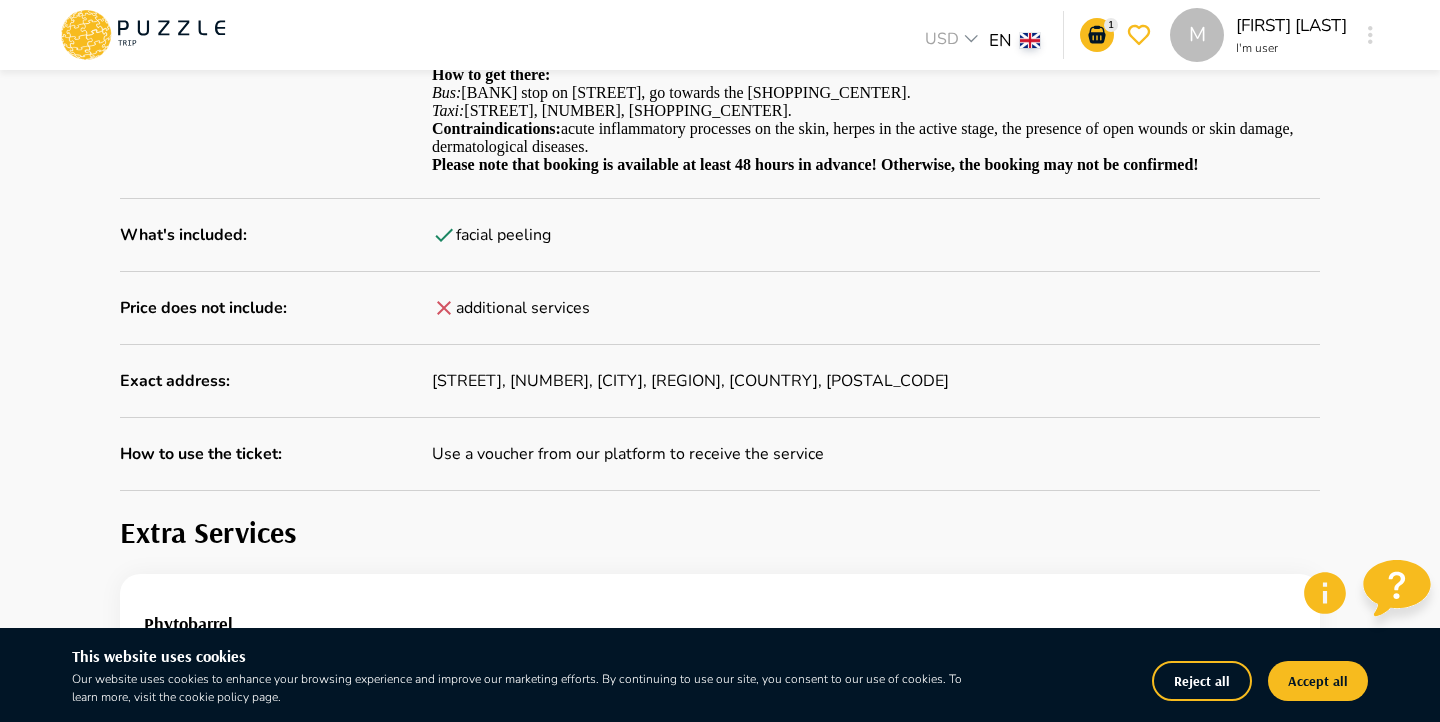 scroll, scrollTop: 772, scrollLeft: 0, axis: vertical 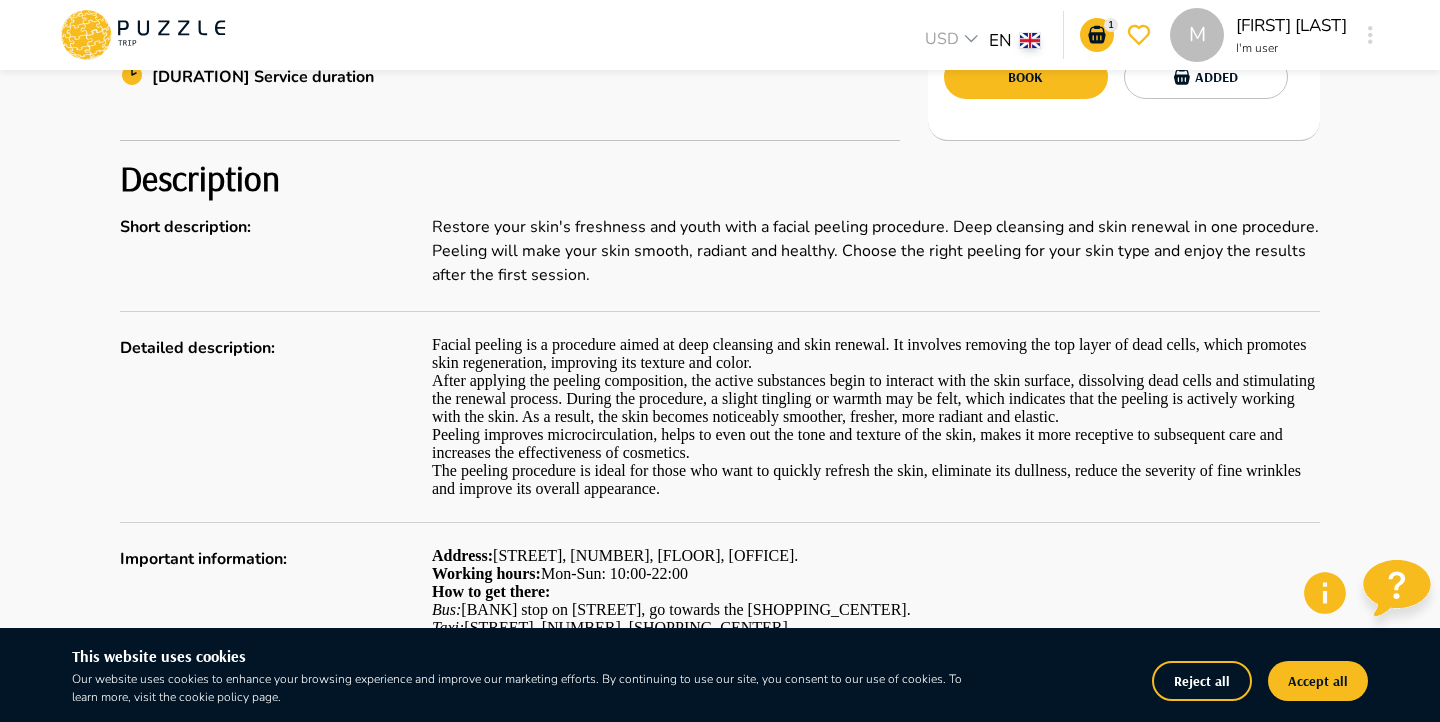 click on "1 M USD *** EN   ** 1 M [FIRST] [LAST] I'm user M Main page Facial peeling (20 min.) Facial peeling (20 min.) ID 2353 4.5 Provided by :  Manjari SPA   Category :     Entry Tickets Subcategory:     Massage & Spa Working hours + 1   Photo Details 5 Maximum number of seats 1 Minimum number of seats 1 Hr 20 Min Service duration Standard ticket (0+) $ 18.69 Book Added Description Short description : Restore your skin's freshness and youth with a facial peeling procedure. Deep cleansing and skin renewal in one procedure. Peeling will make your skin smooth, radiant and healthy. Choose the right peeling for your skin type and enjoy the results after the first session. Detailed description : Facial peeling is a procedure aimed at deep cleansing and skin renewal. It involves removing the top layer of dead cells, which promotes skin regeneration, improving its texture and color. Important information : Address:  [STREET], [NUMBER], [FLOOR], [OFFICE]. Working hours:  Mon-Sun: 10:00-22:00 How to get there: Bus:" at bounding box center [720, 914] 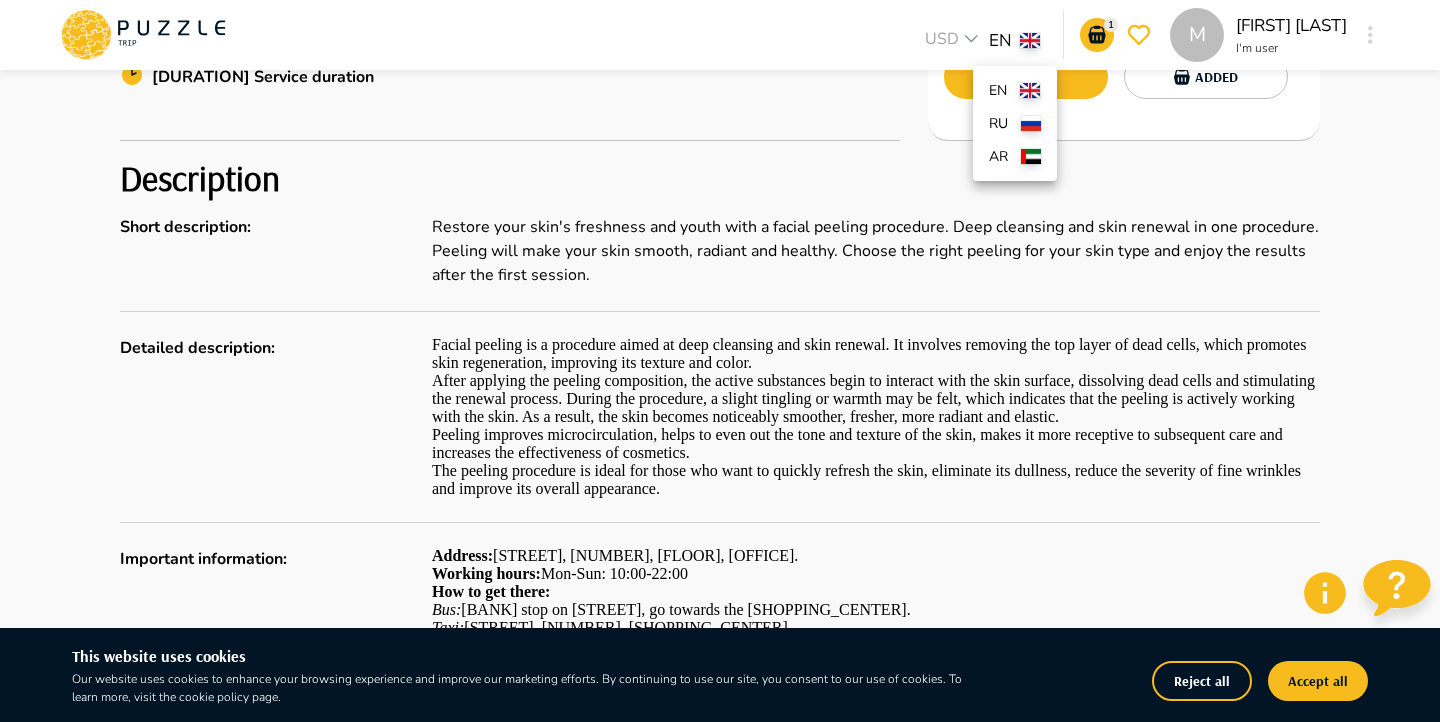 click on "ru" at bounding box center (1000, 90) 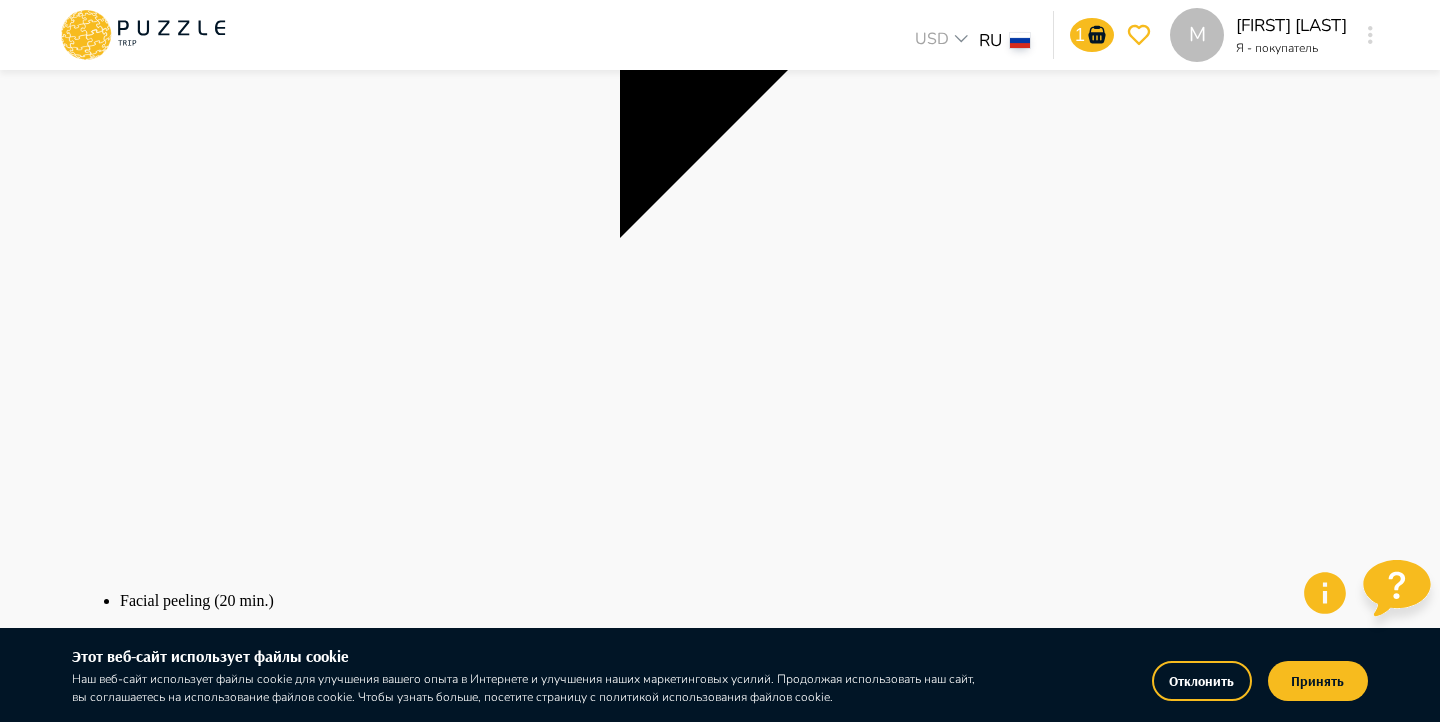 scroll, scrollTop: 0, scrollLeft: 0, axis: both 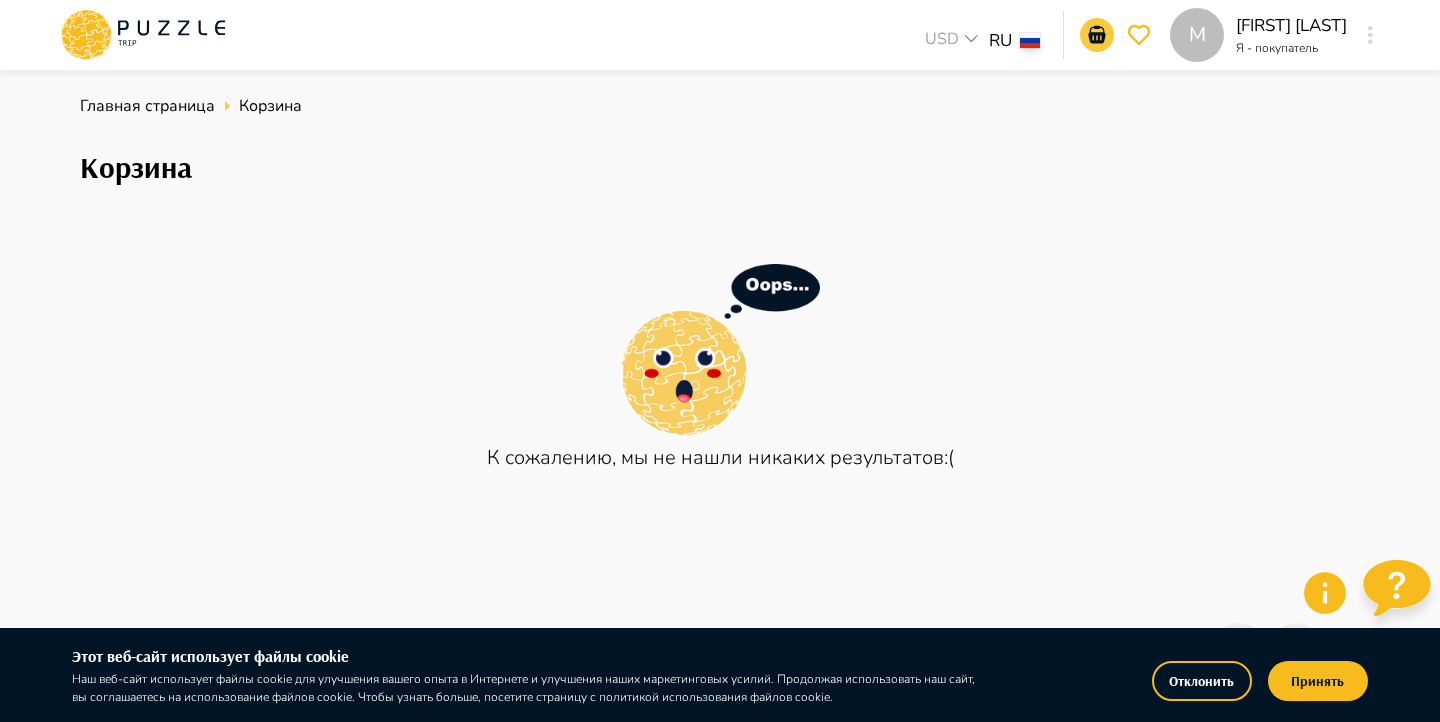 click at bounding box center [1097, 35] 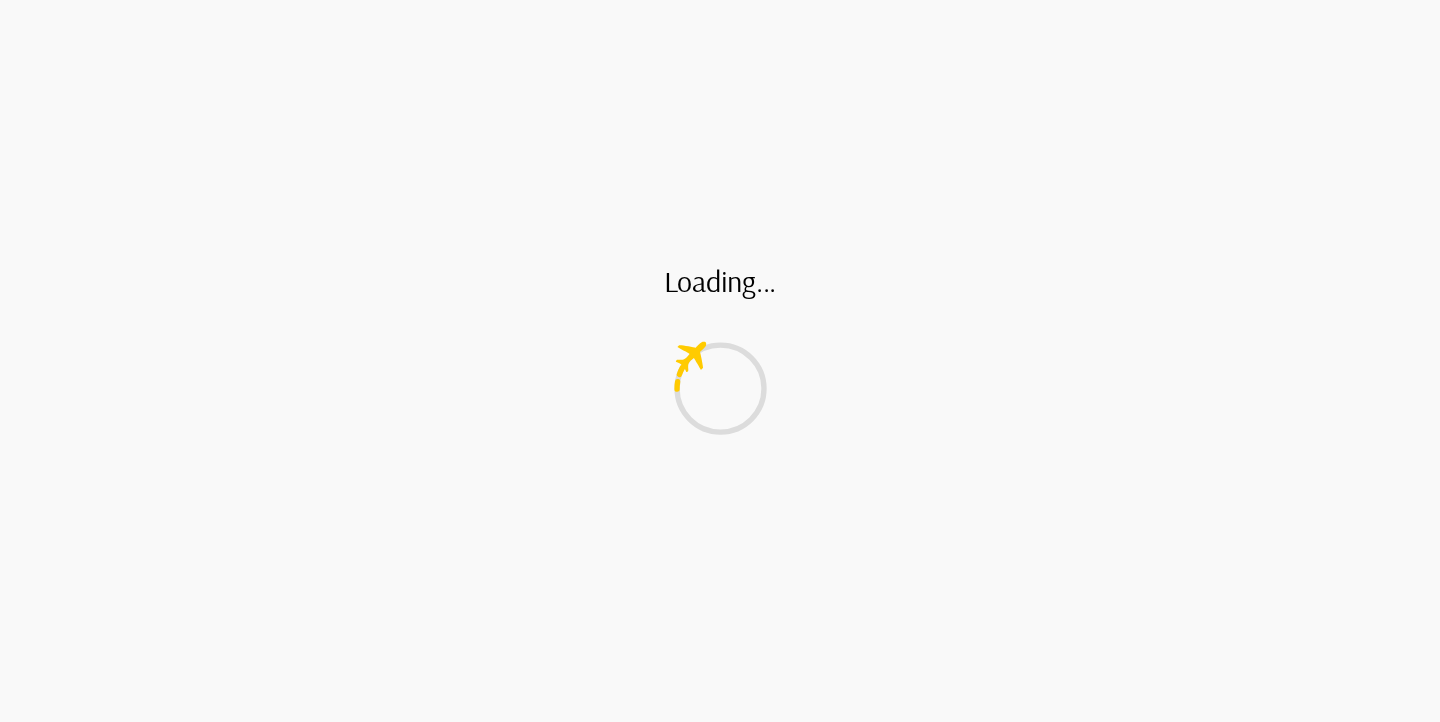 scroll, scrollTop: 0, scrollLeft: 0, axis: both 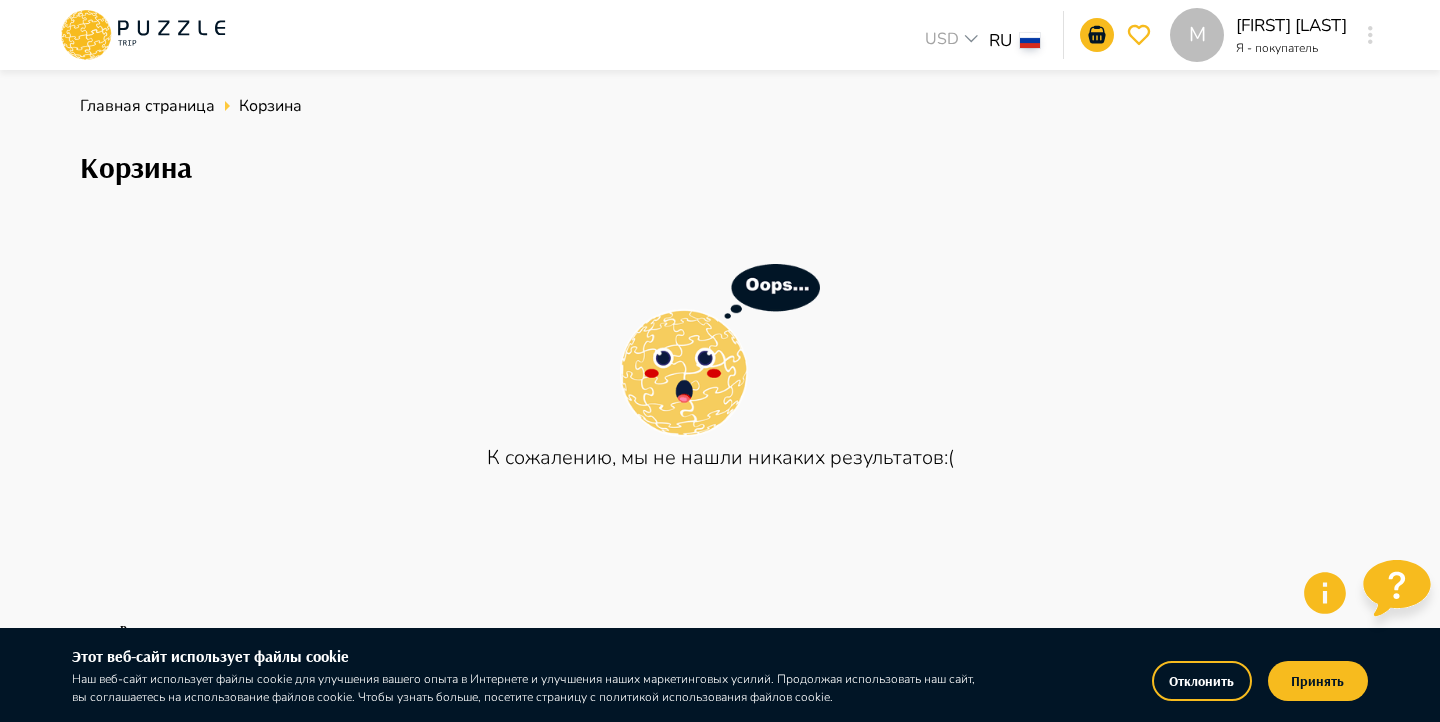 click at bounding box center [143, 35] 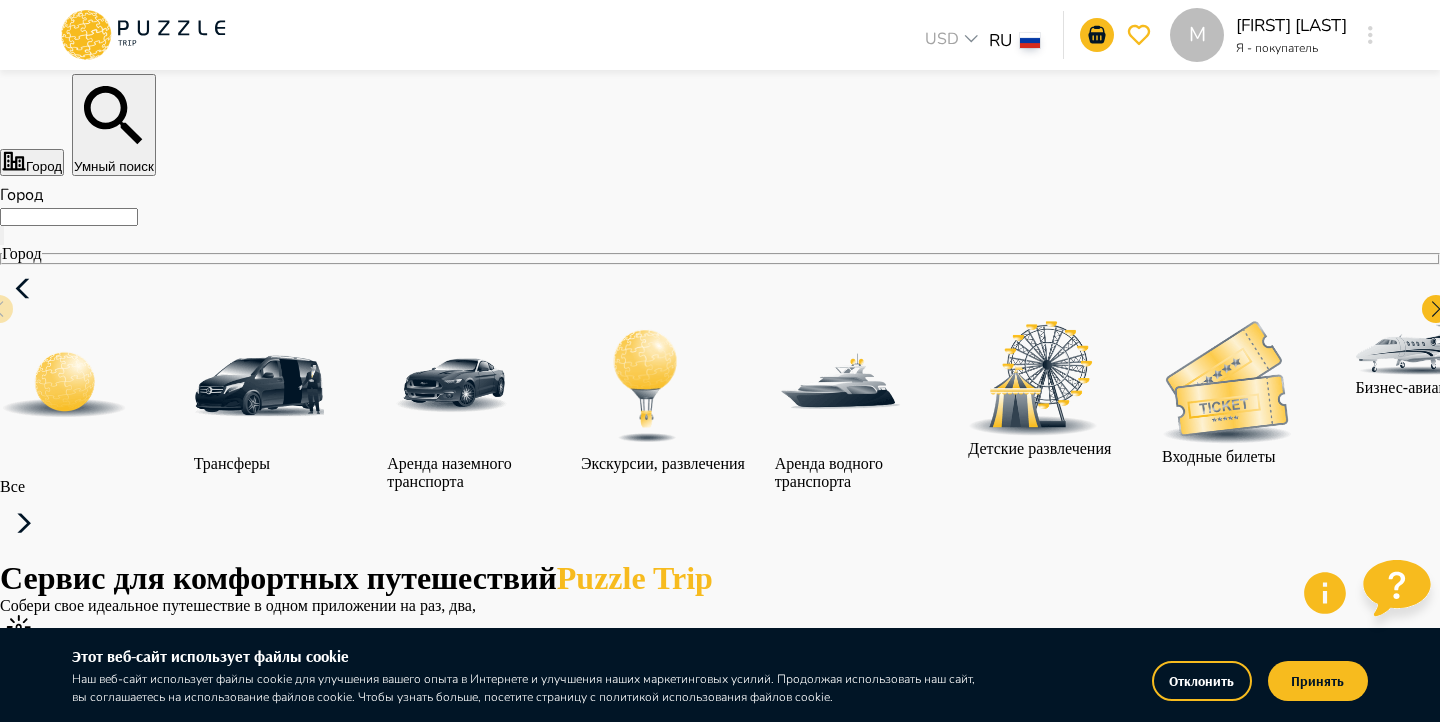 click on "Умный поиск" at bounding box center (114, 125) 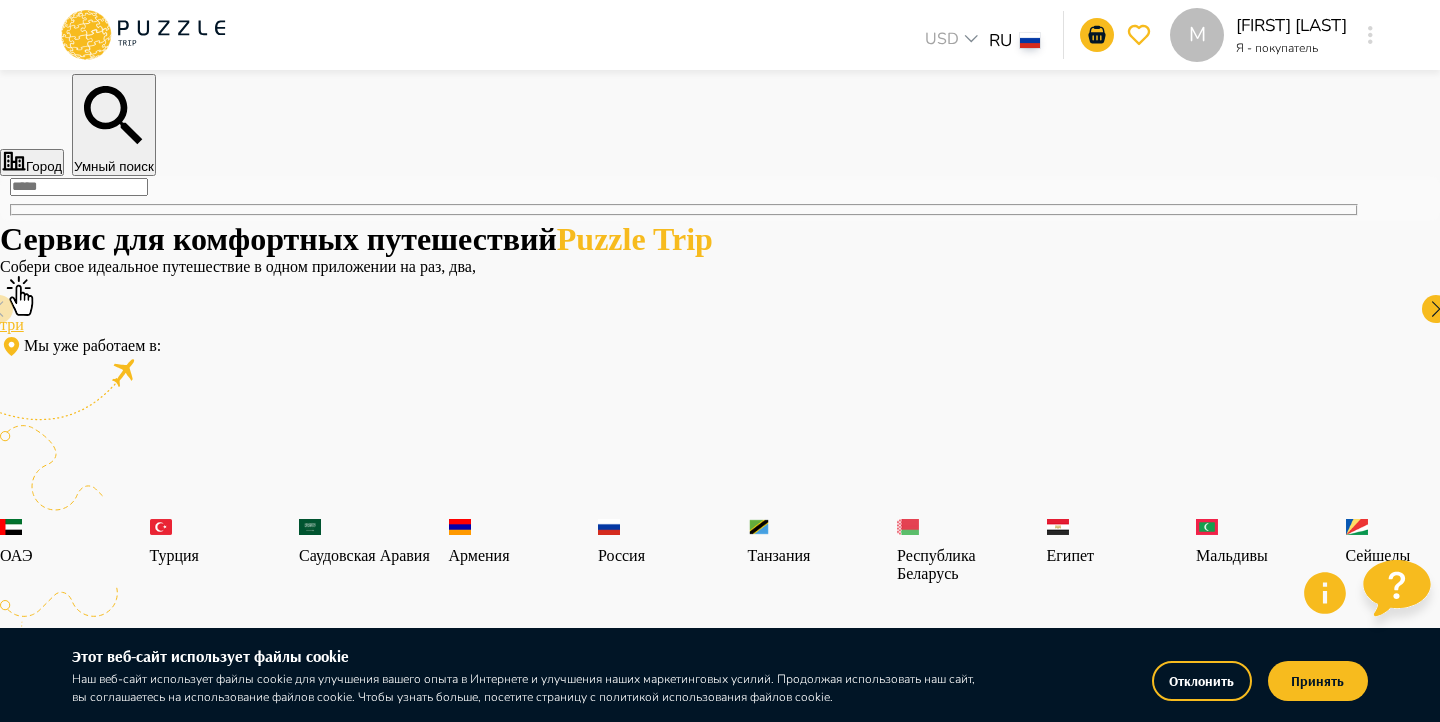 click at bounding box center (79, 187) 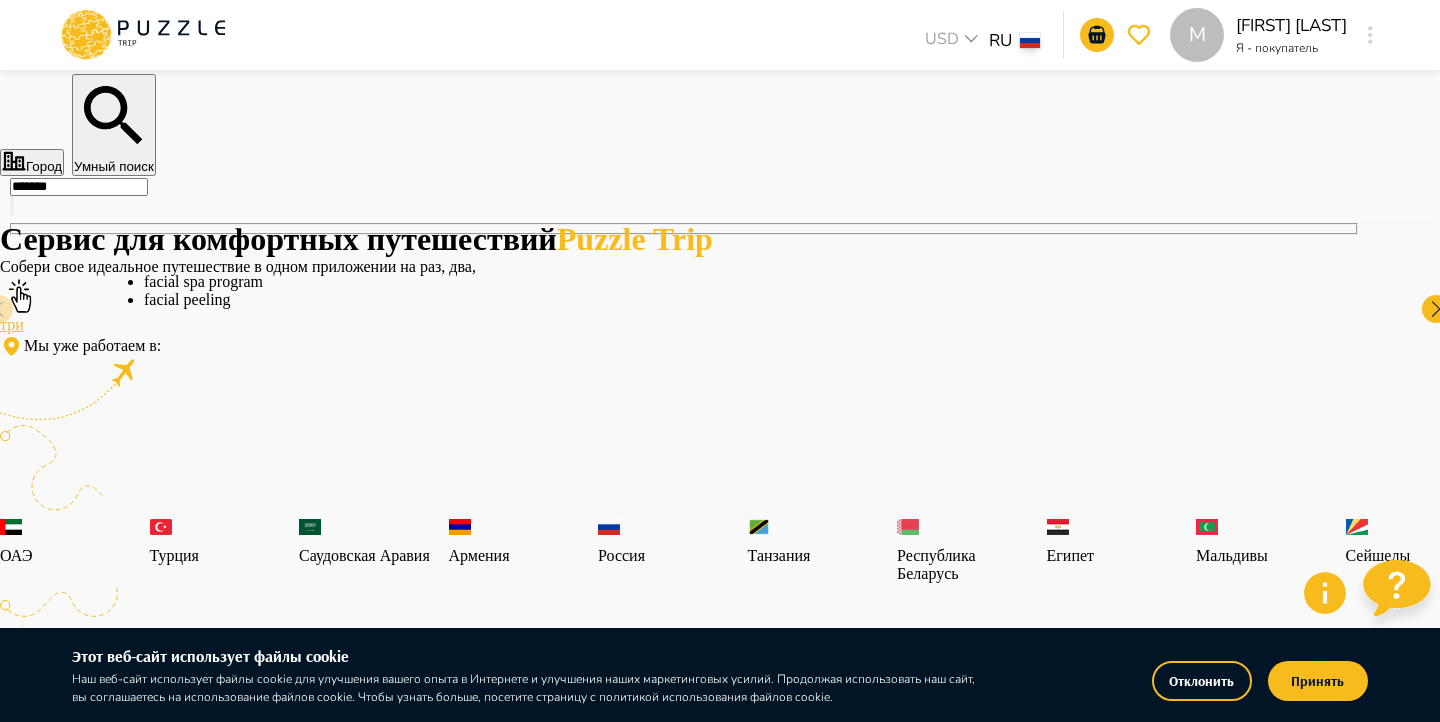 click on "facial peeling" at bounding box center (720, 300) 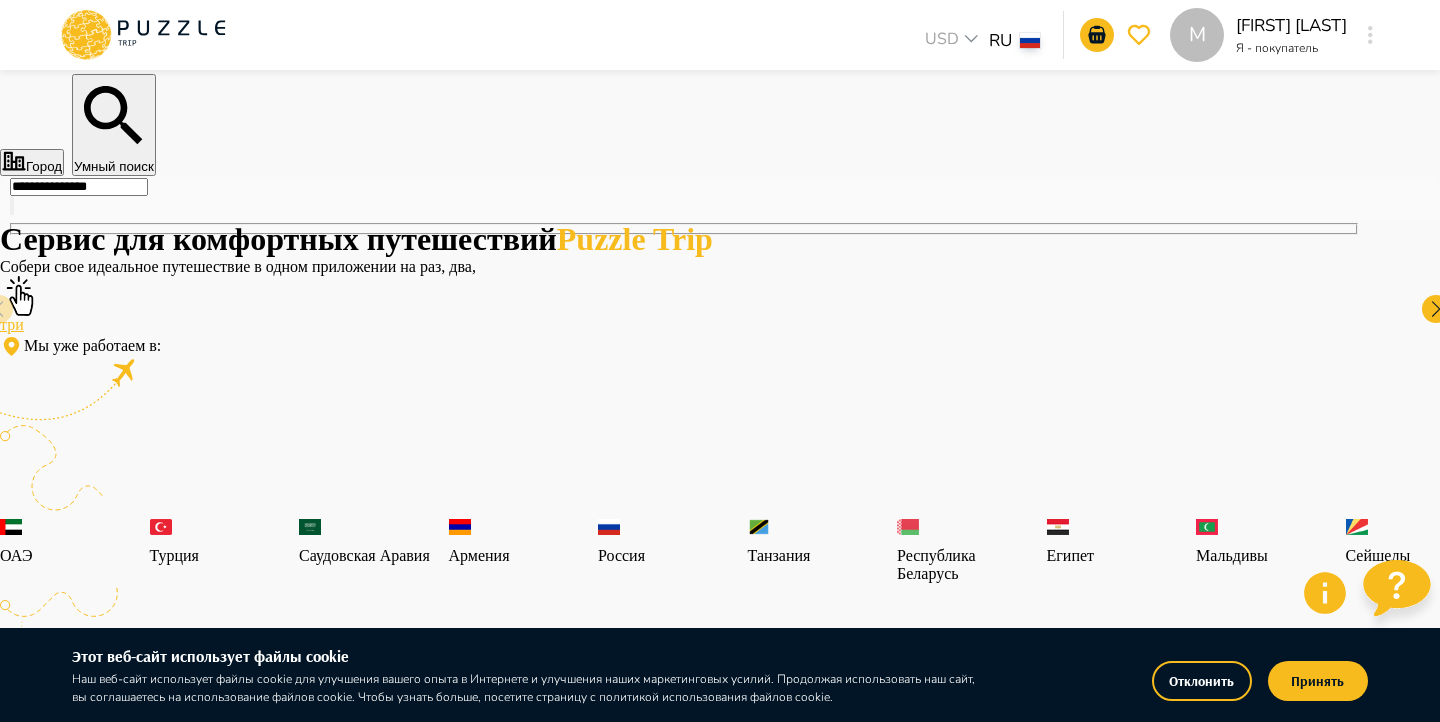 type on "**********" 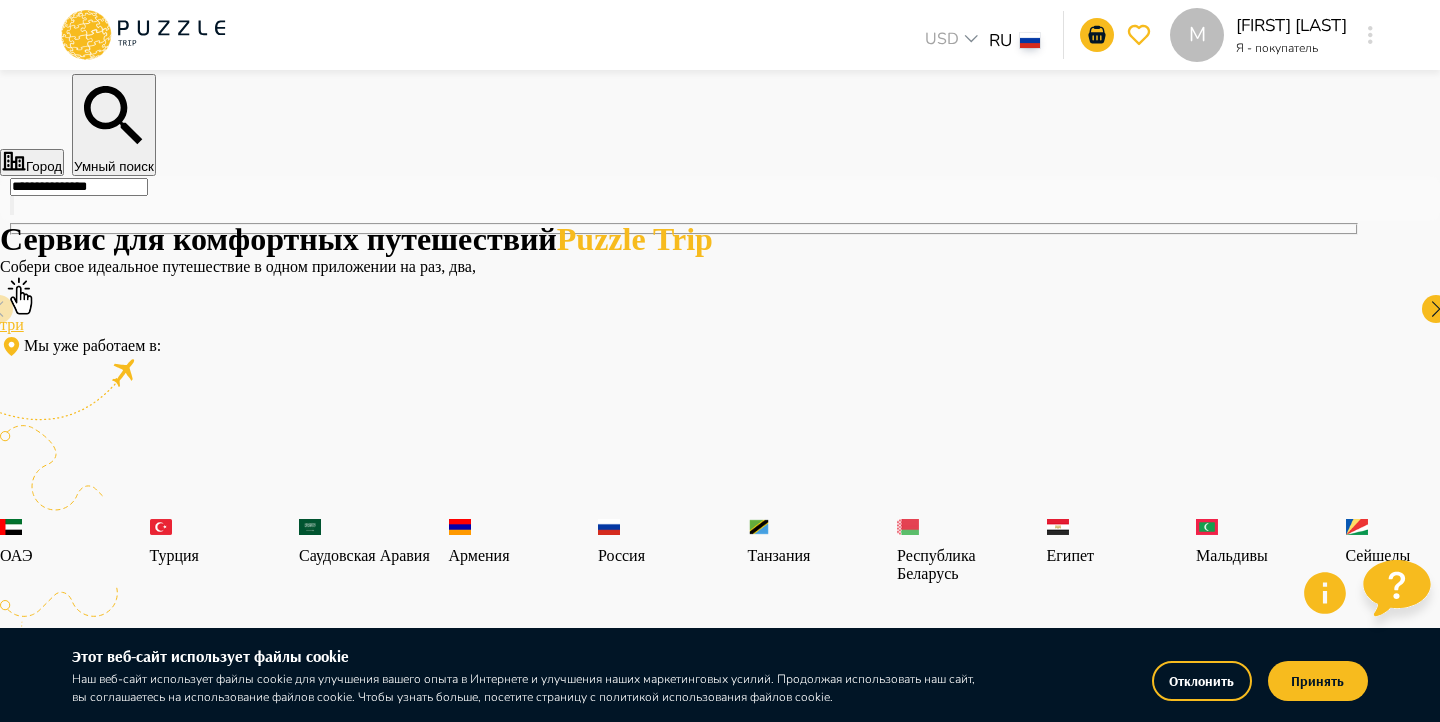 click at bounding box center [1430, 14] 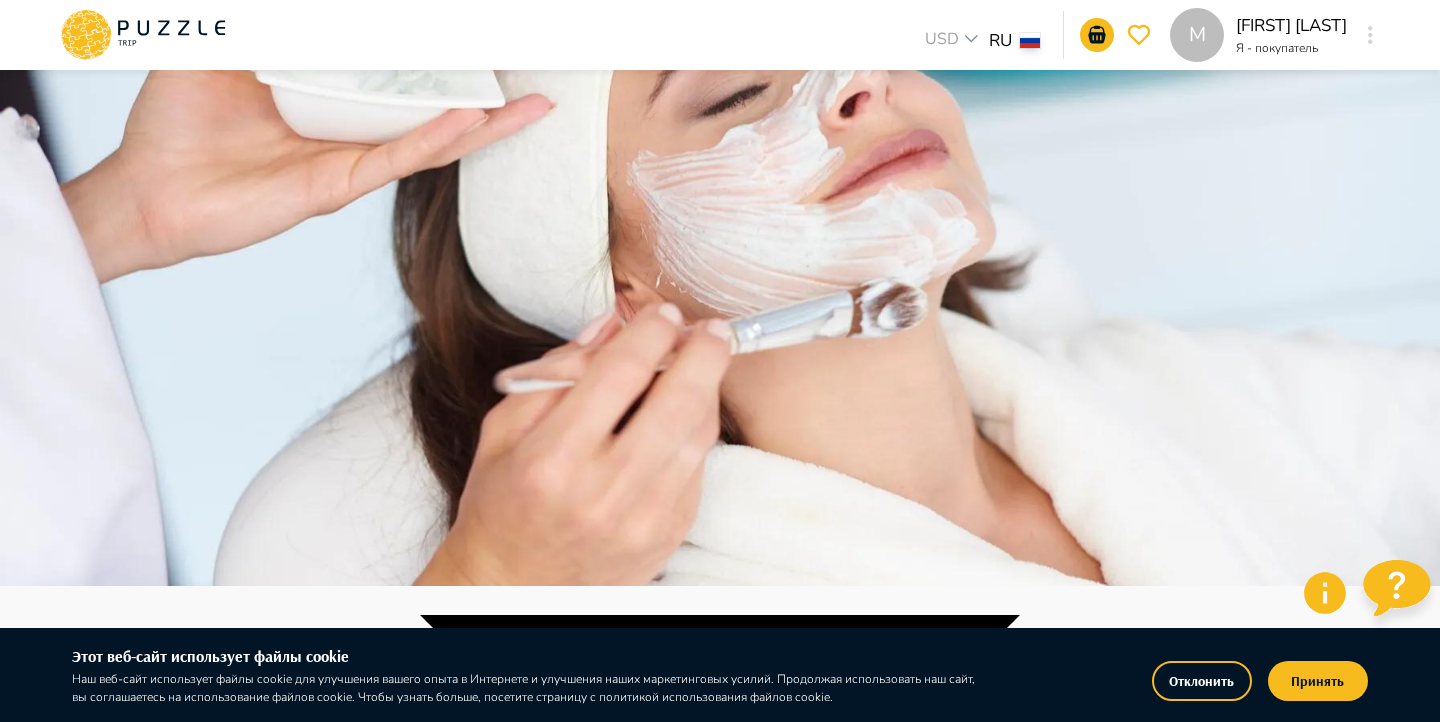 scroll, scrollTop: 145, scrollLeft: 0, axis: vertical 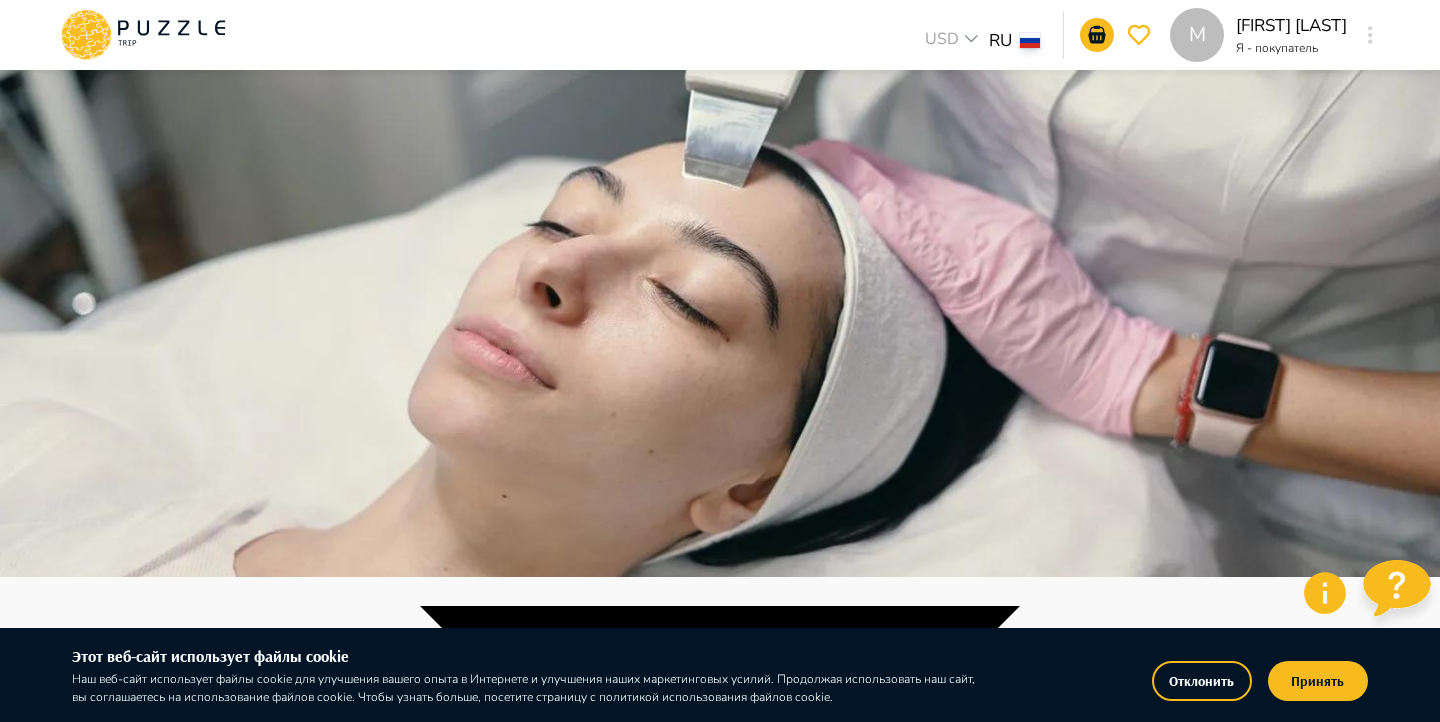 click at bounding box center (720, 216) 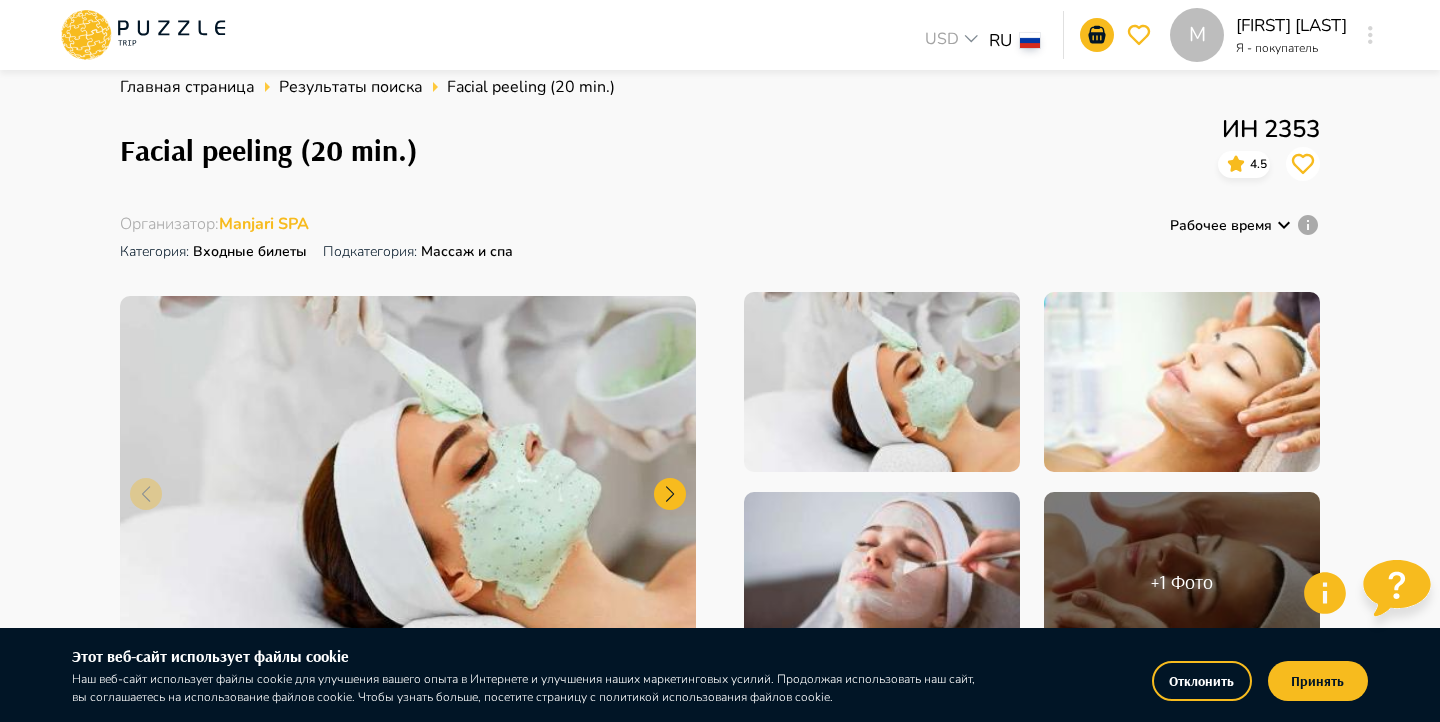 scroll, scrollTop: 28, scrollLeft: 0, axis: vertical 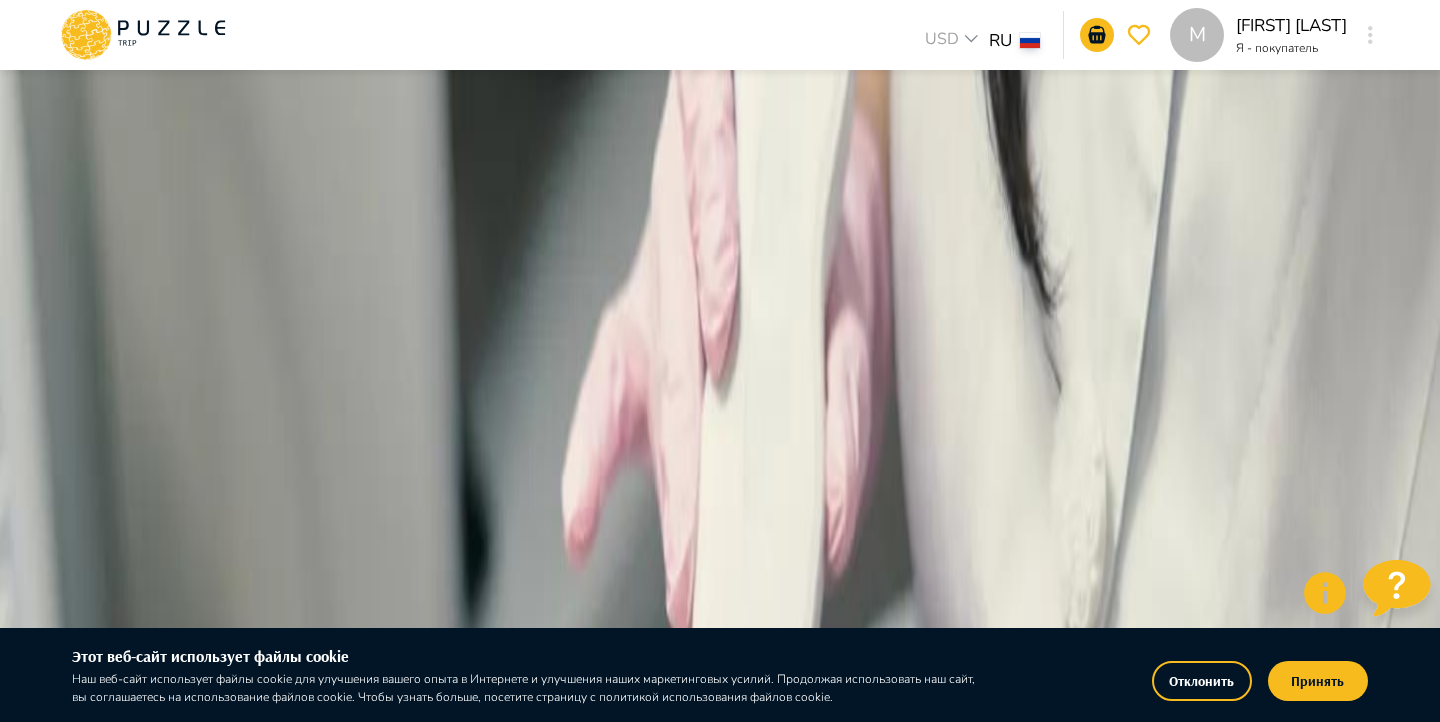 click at bounding box center (720, 1429) 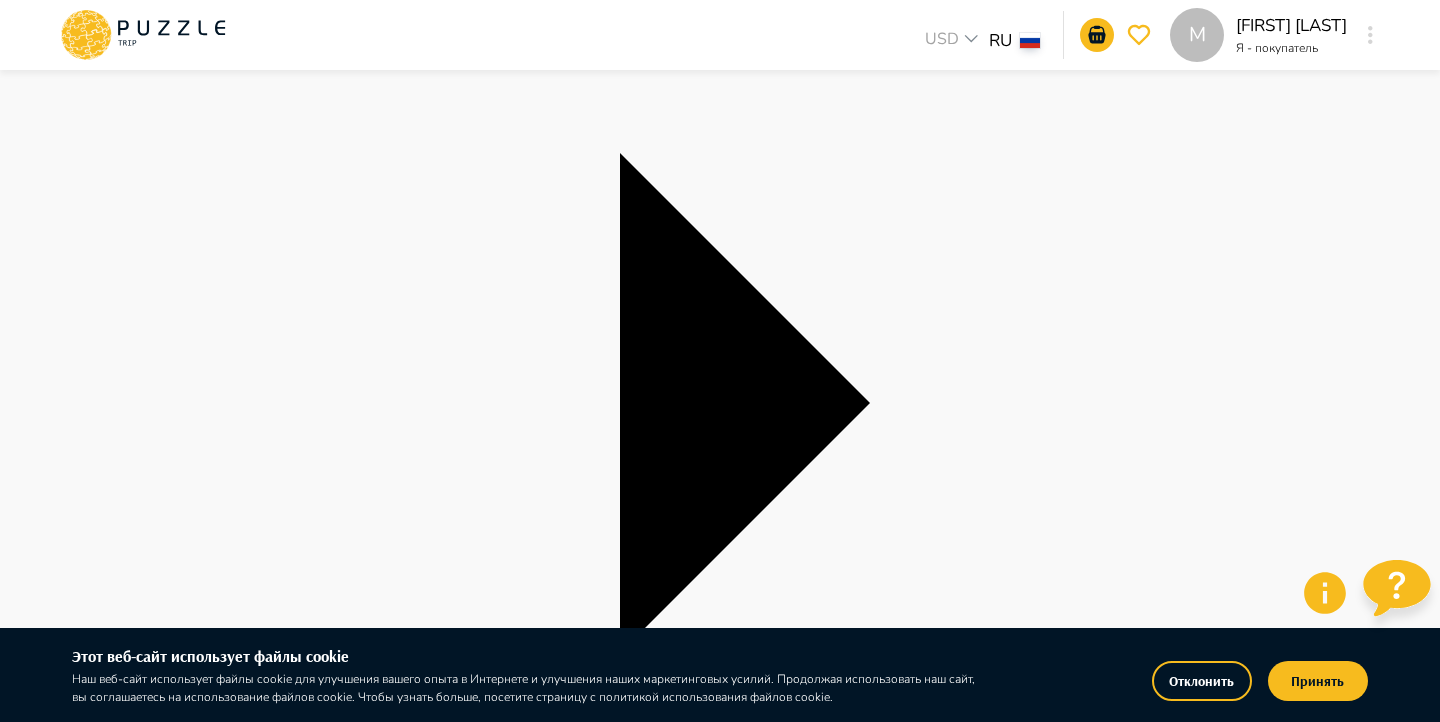 scroll, scrollTop: 1560, scrollLeft: 0, axis: vertical 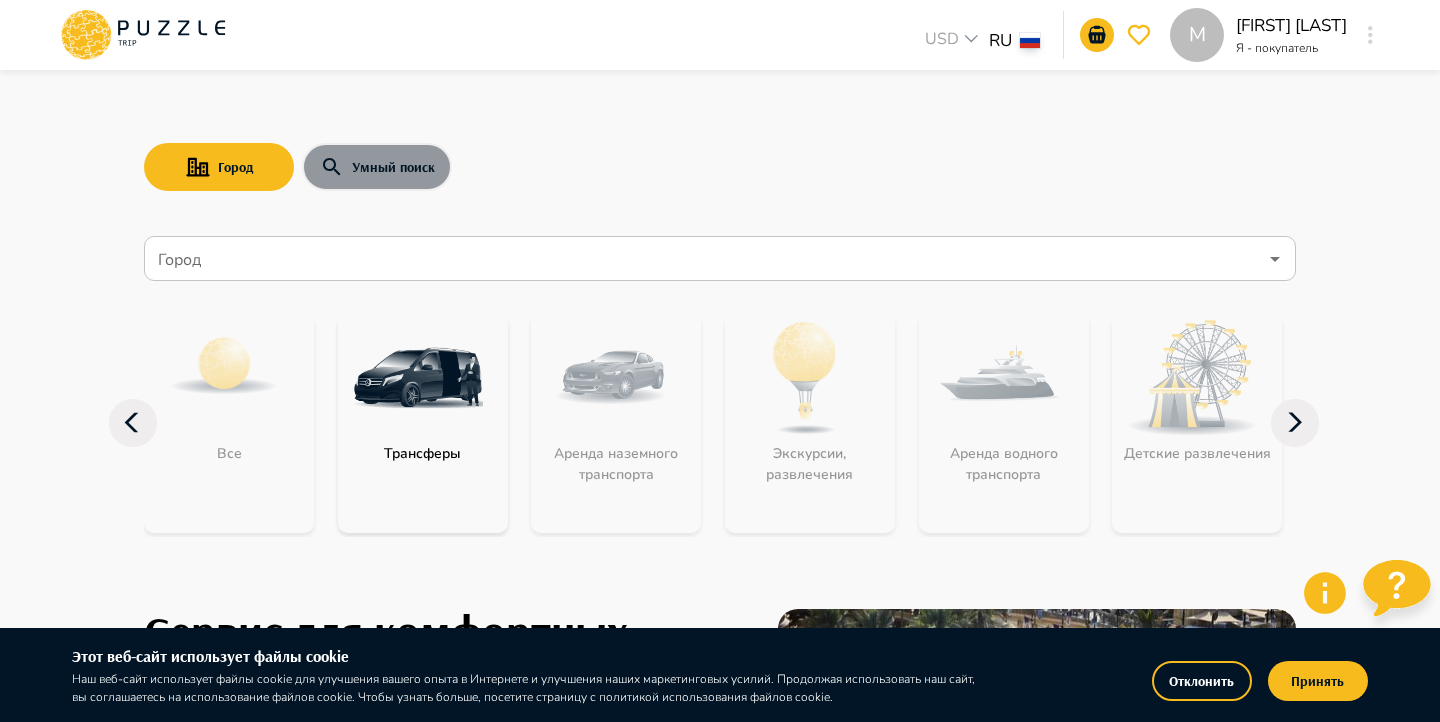 click on "Умный поиск" at bounding box center (377, 167) 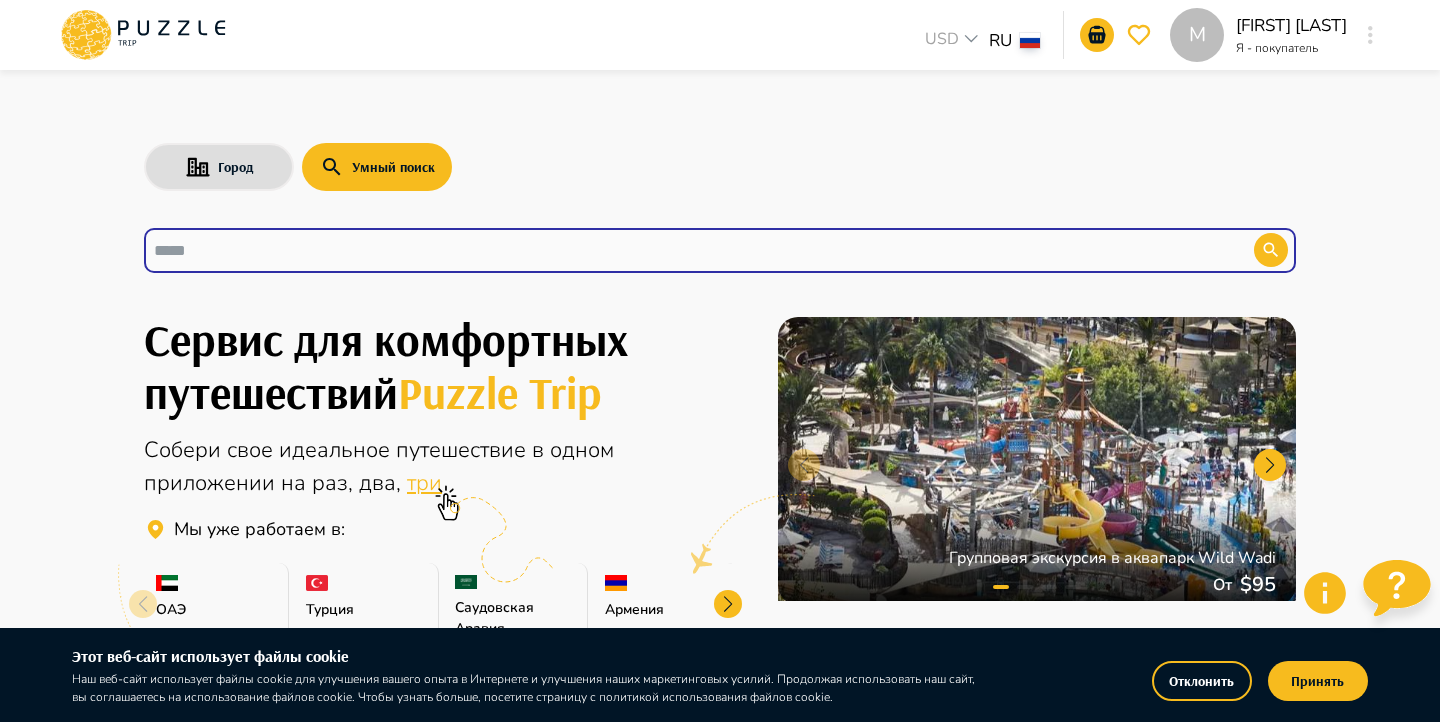 click at bounding box center (684, 250) 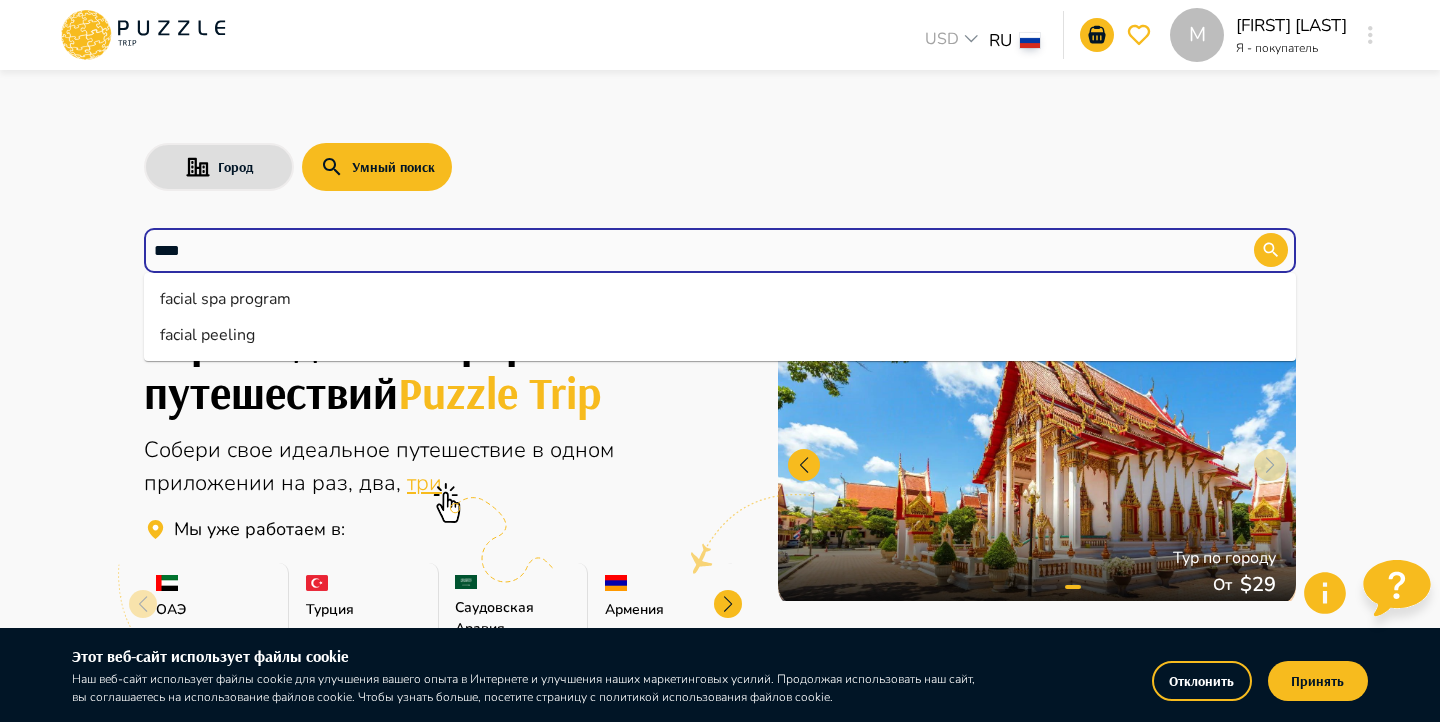click on "facial peeling" at bounding box center (720, 335) 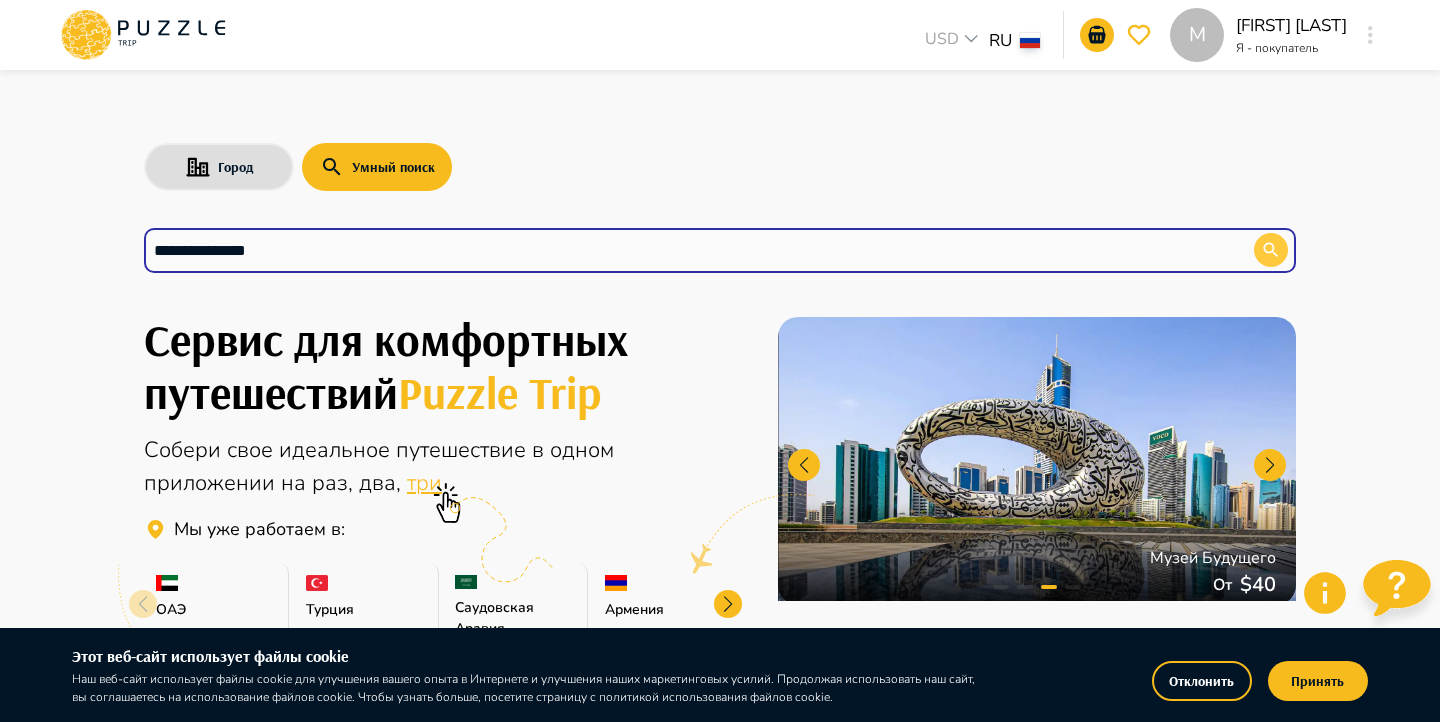type on "**********" 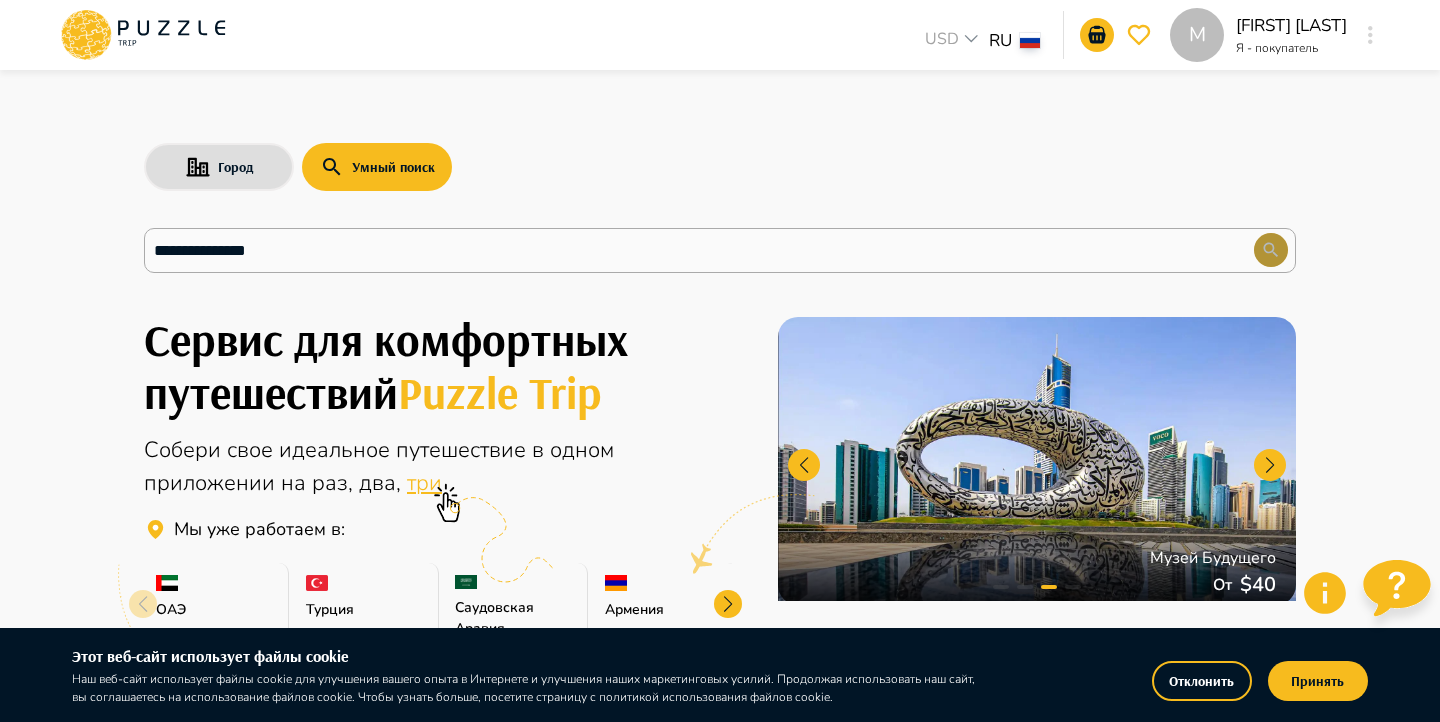 click at bounding box center (1271, 250) 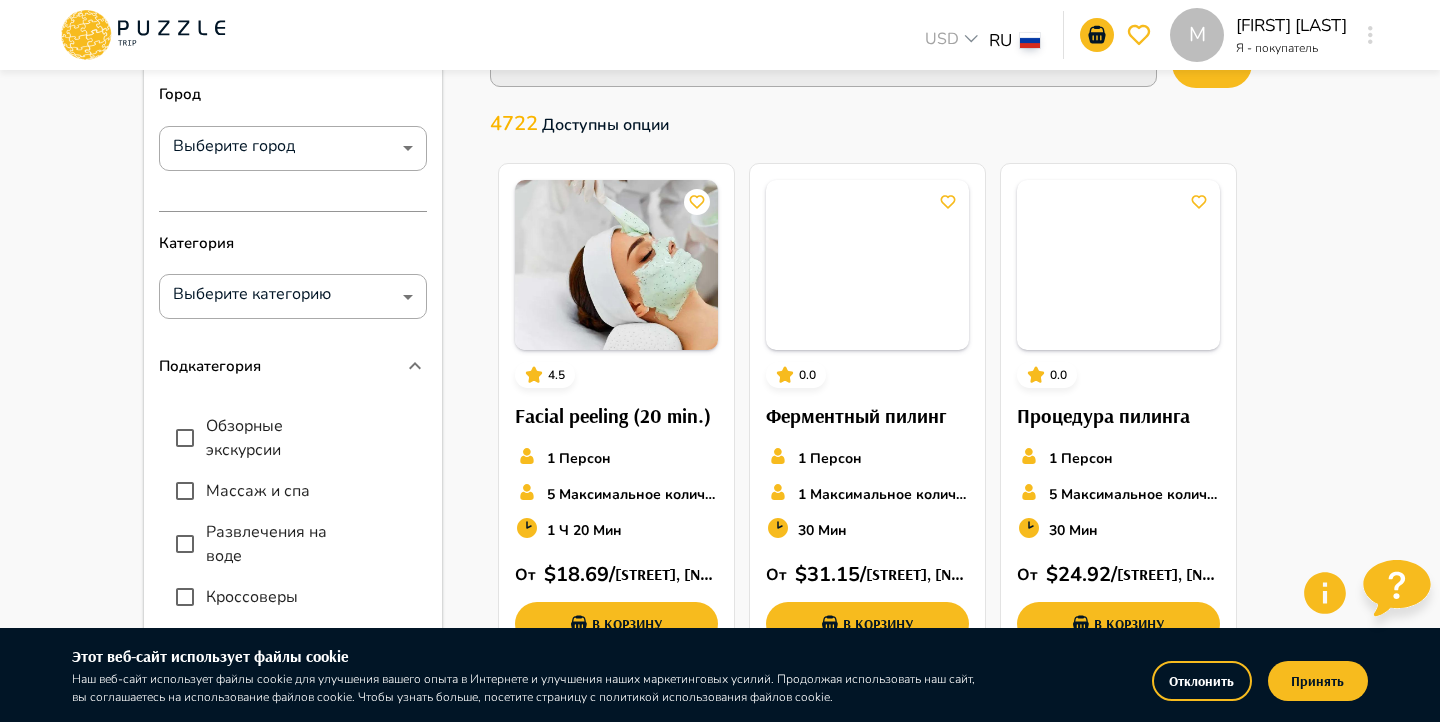 scroll, scrollTop: 129, scrollLeft: 0, axis: vertical 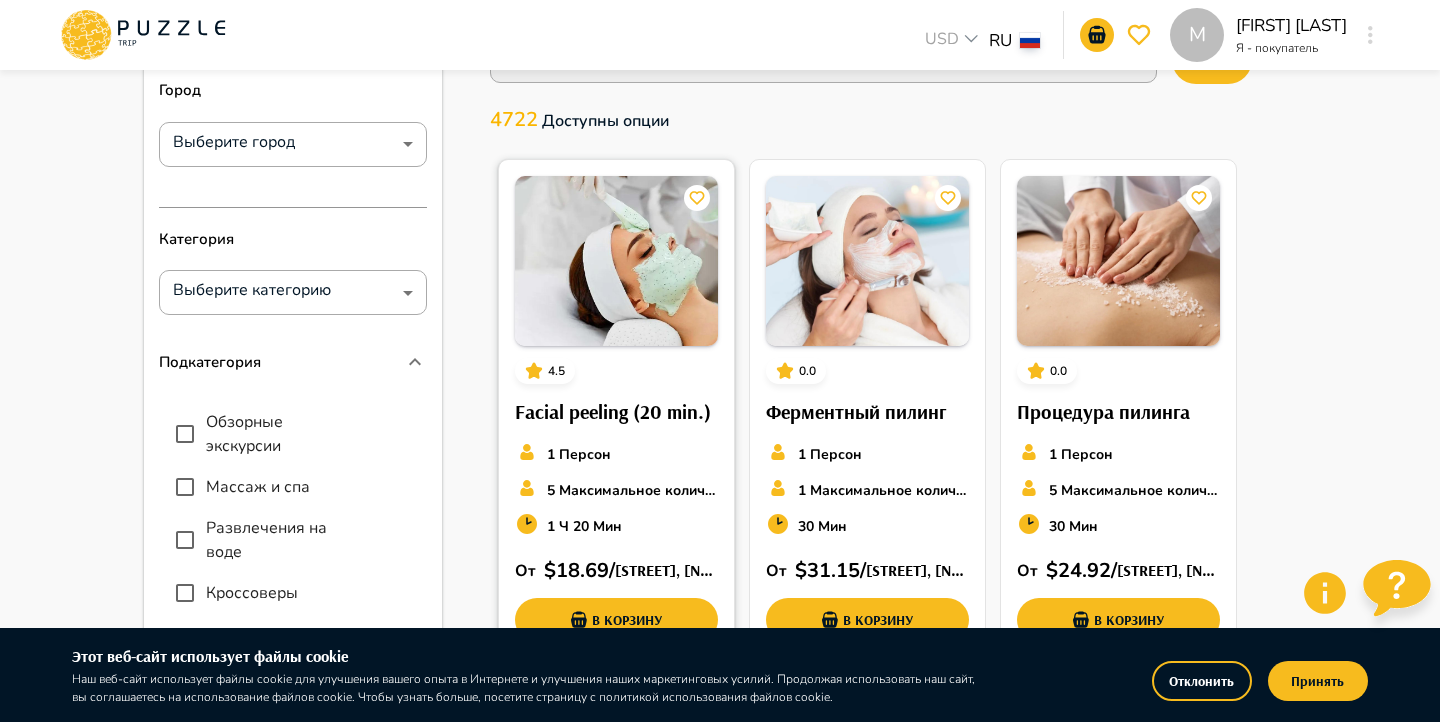 click at bounding box center [616, 261] 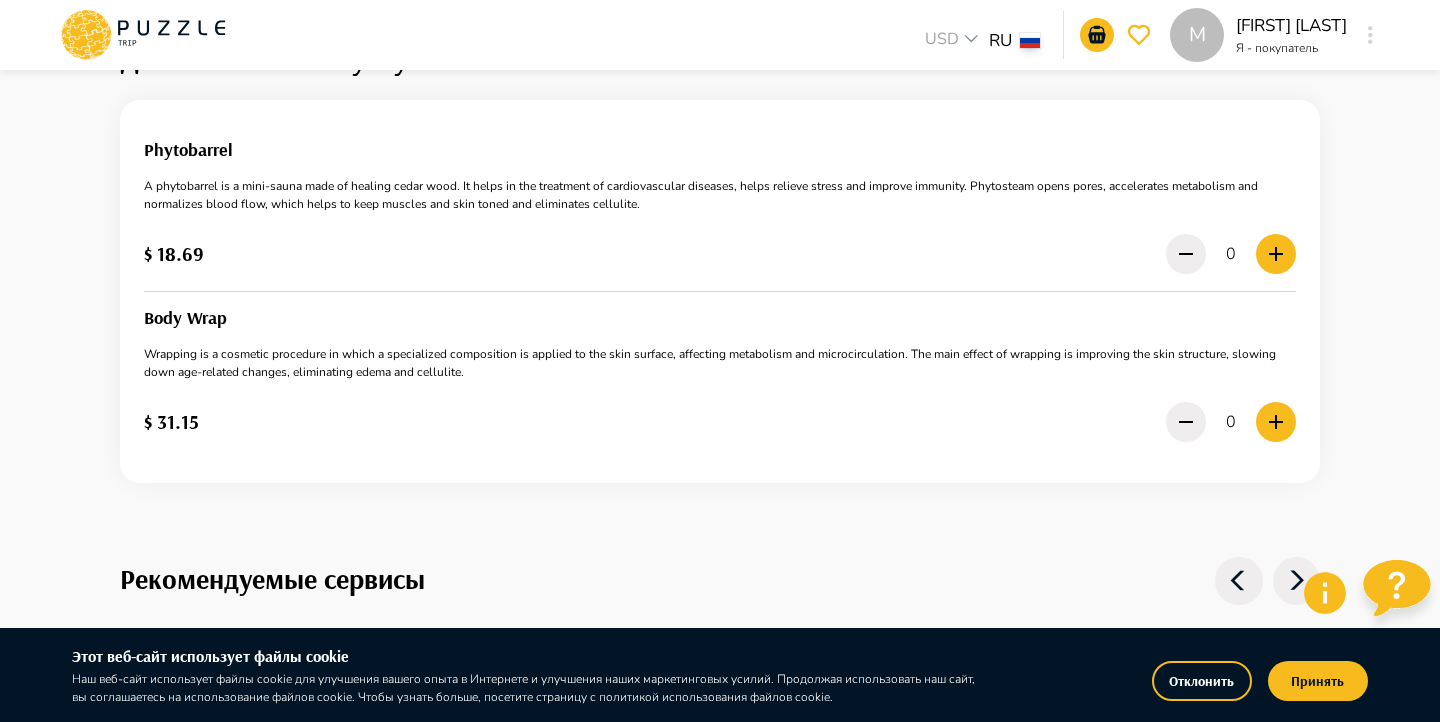 scroll, scrollTop: 1805, scrollLeft: 0, axis: vertical 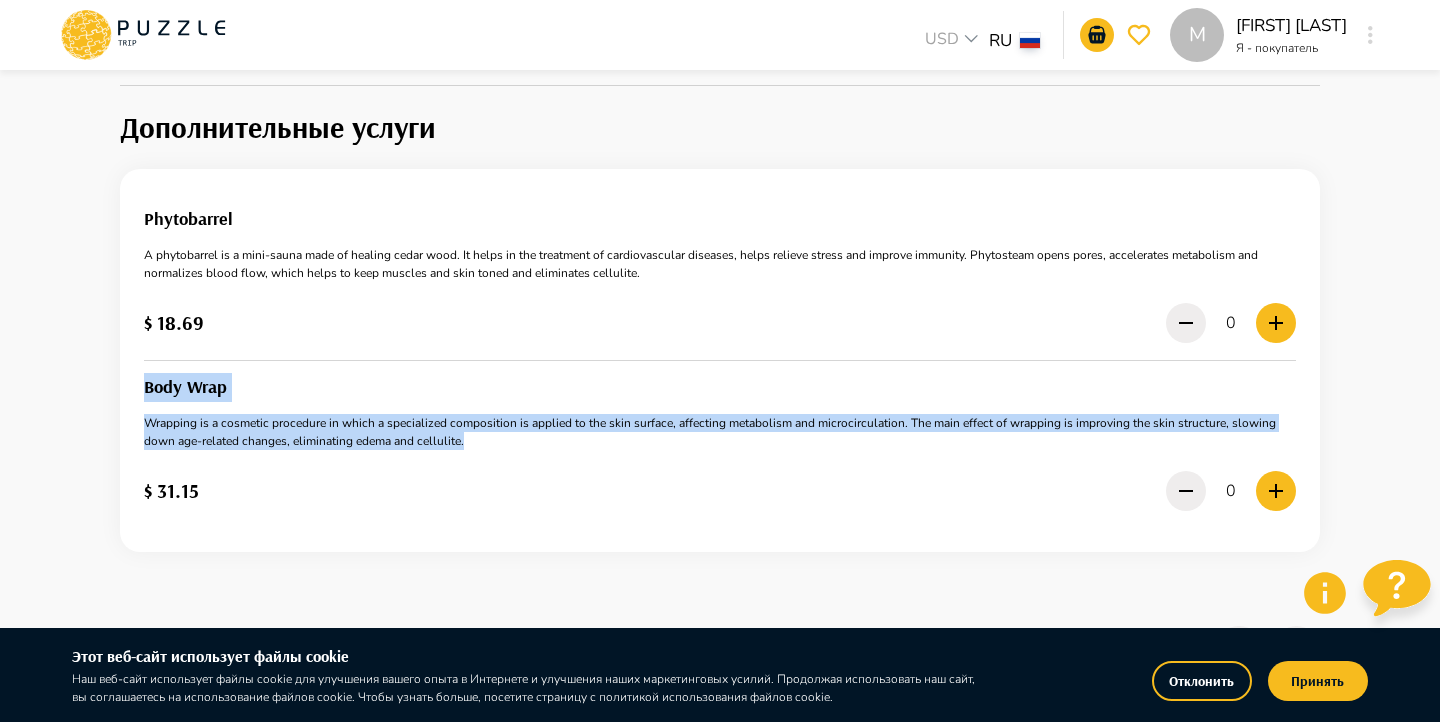 drag, startPoint x: 144, startPoint y: 396, endPoint x: 504, endPoint y: 458, distance: 365.29987 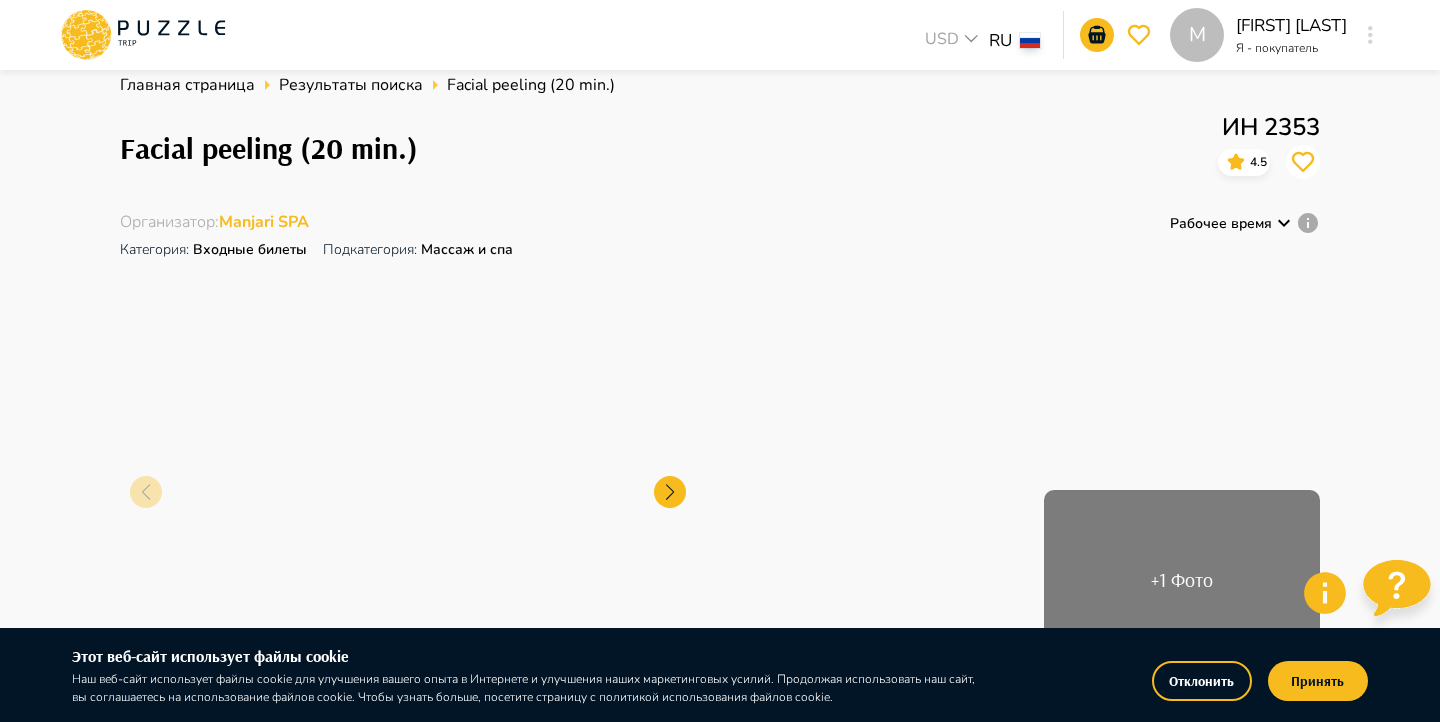 scroll, scrollTop: 0, scrollLeft: 0, axis: both 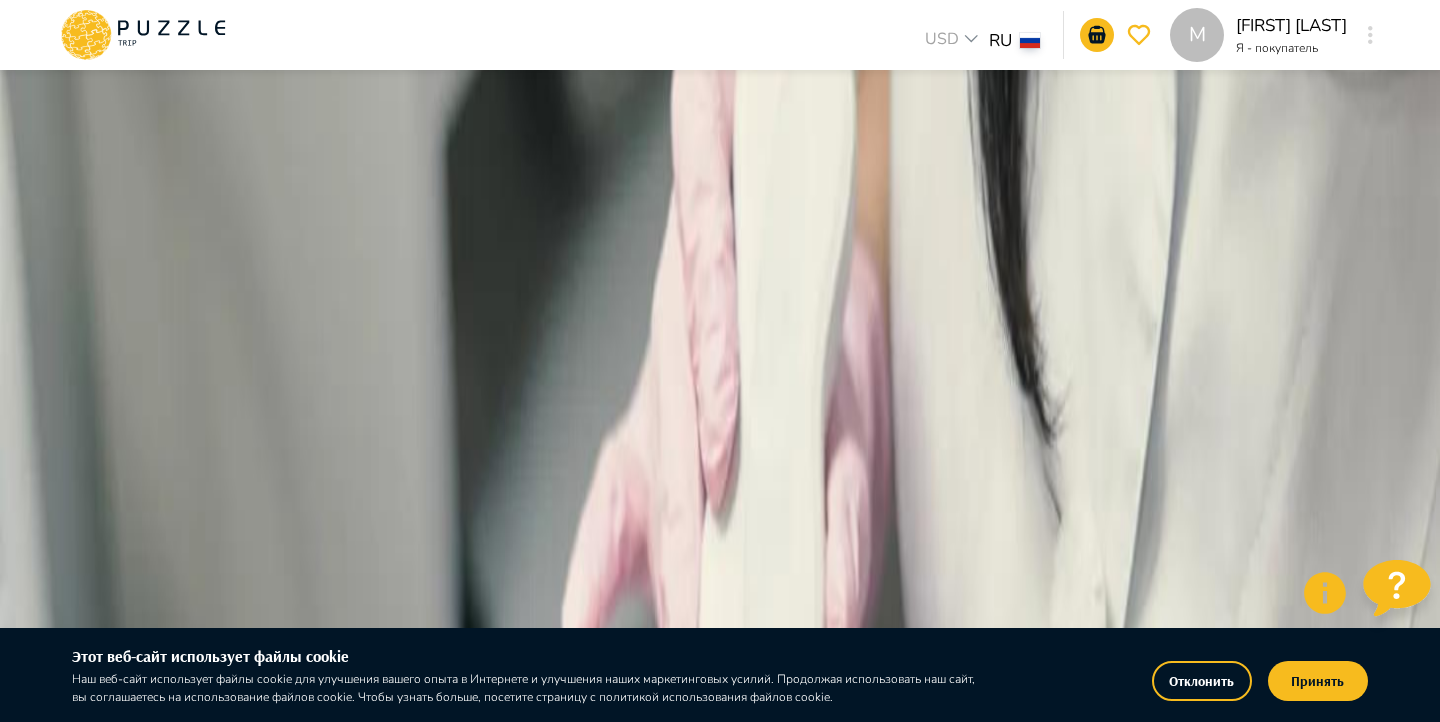 click at bounding box center [720, 1559] 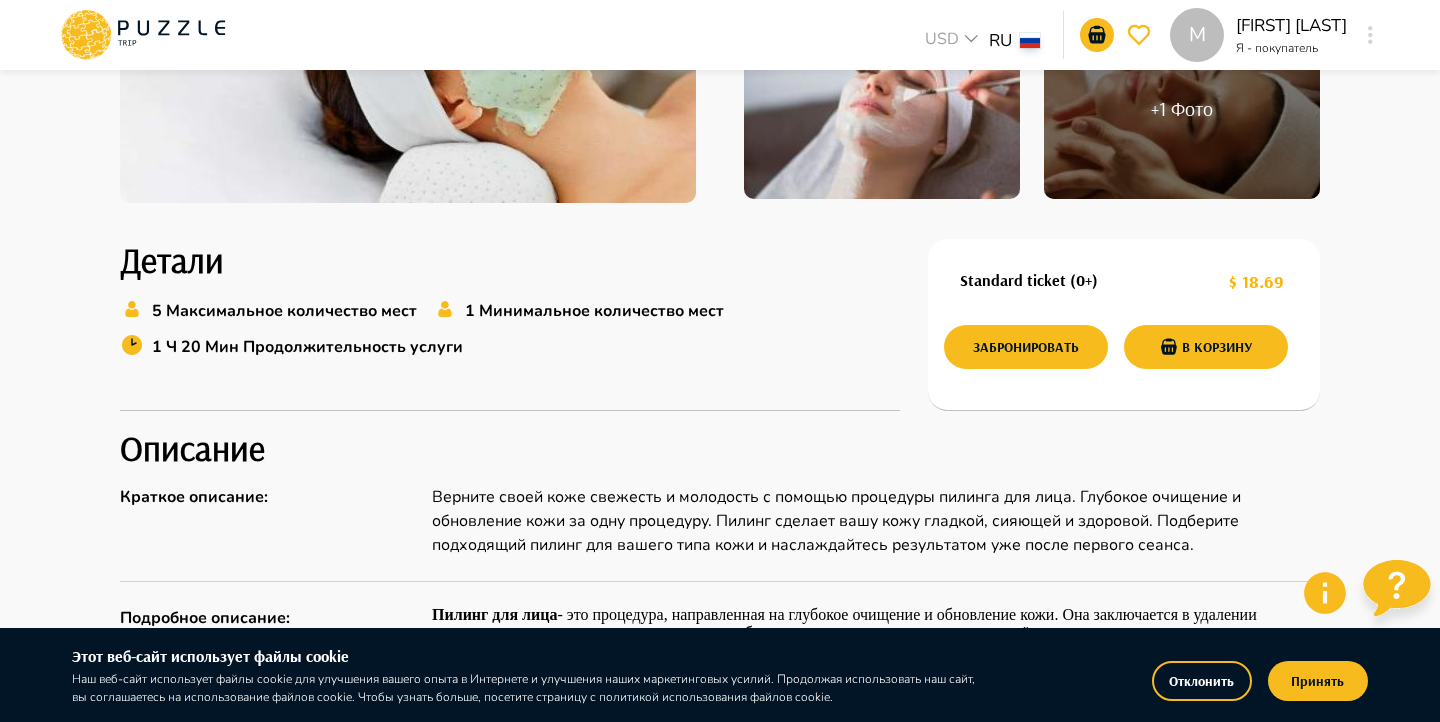 scroll, scrollTop: 236, scrollLeft: 0, axis: vertical 